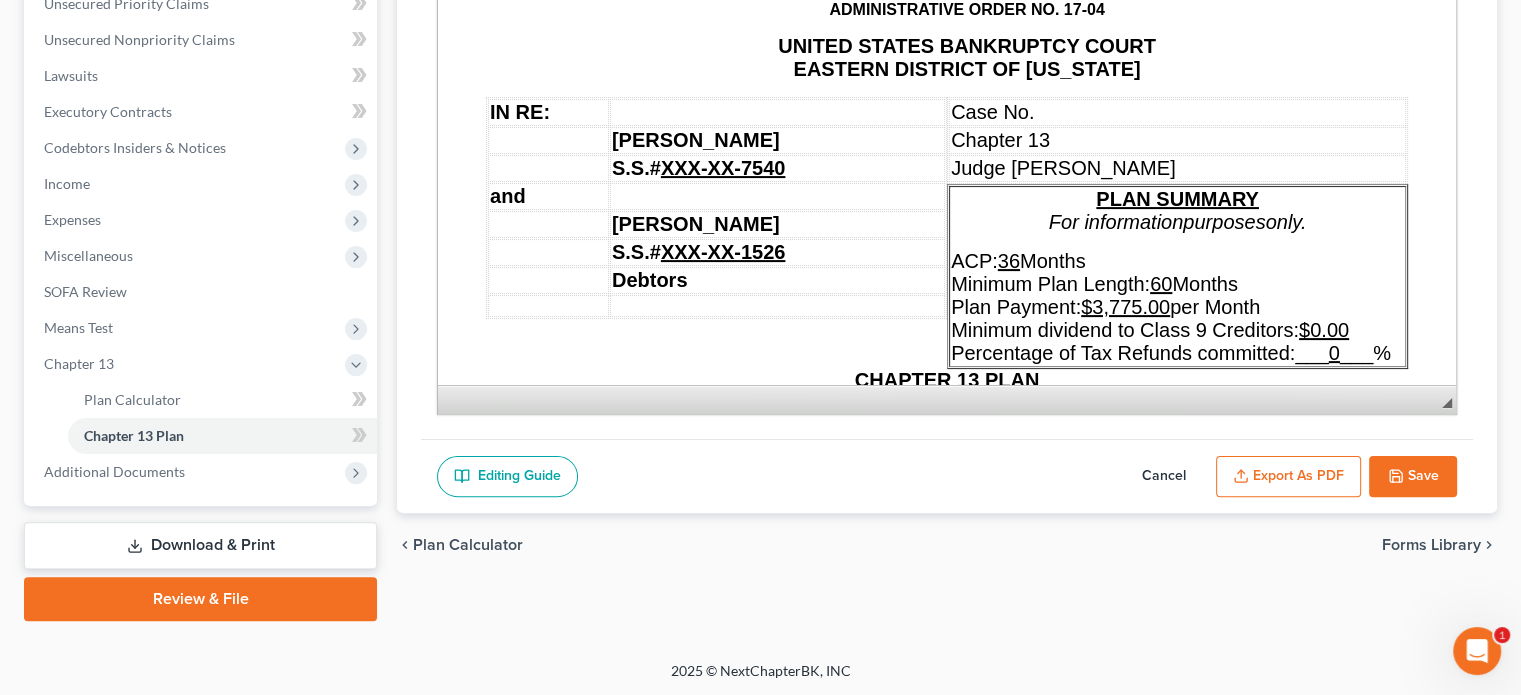 scroll, scrollTop: 17397, scrollLeft: 0, axis: vertical 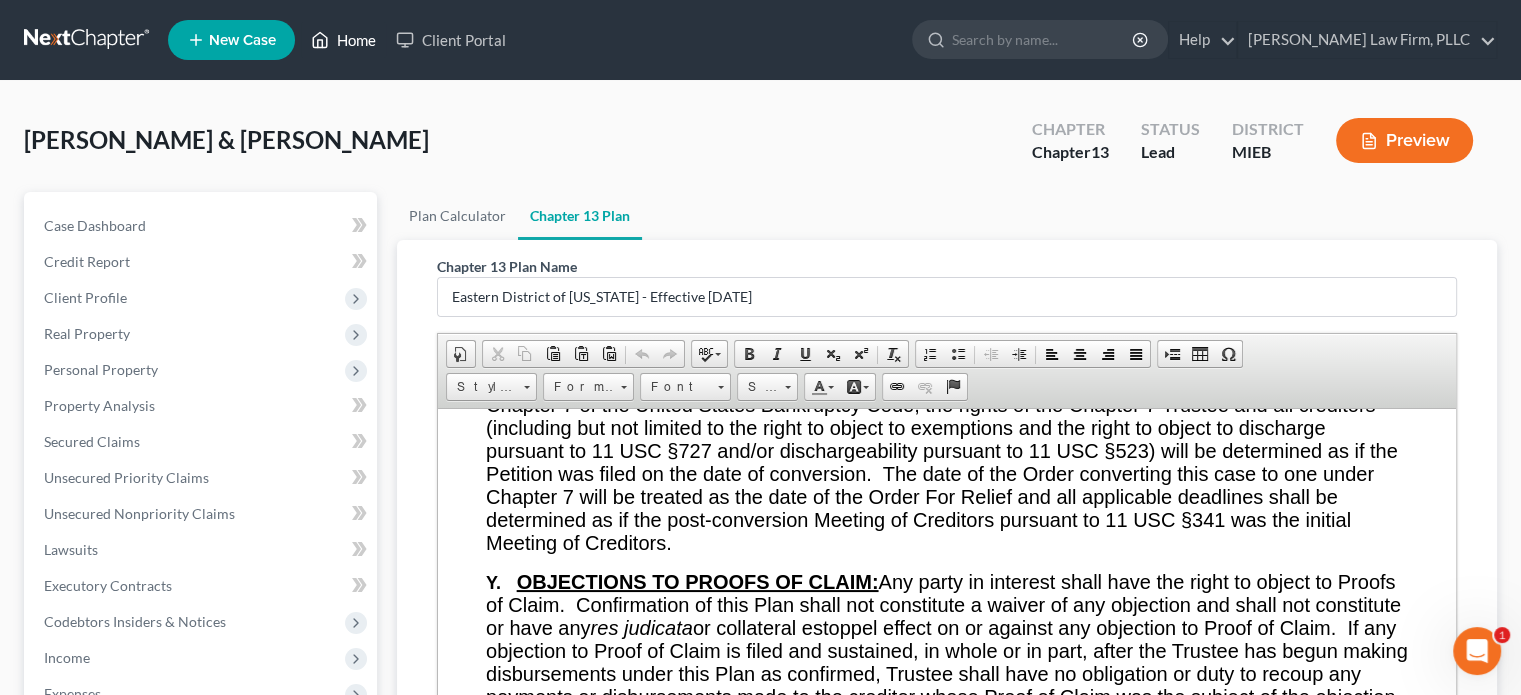 click on "Home" at bounding box center [343, 40] 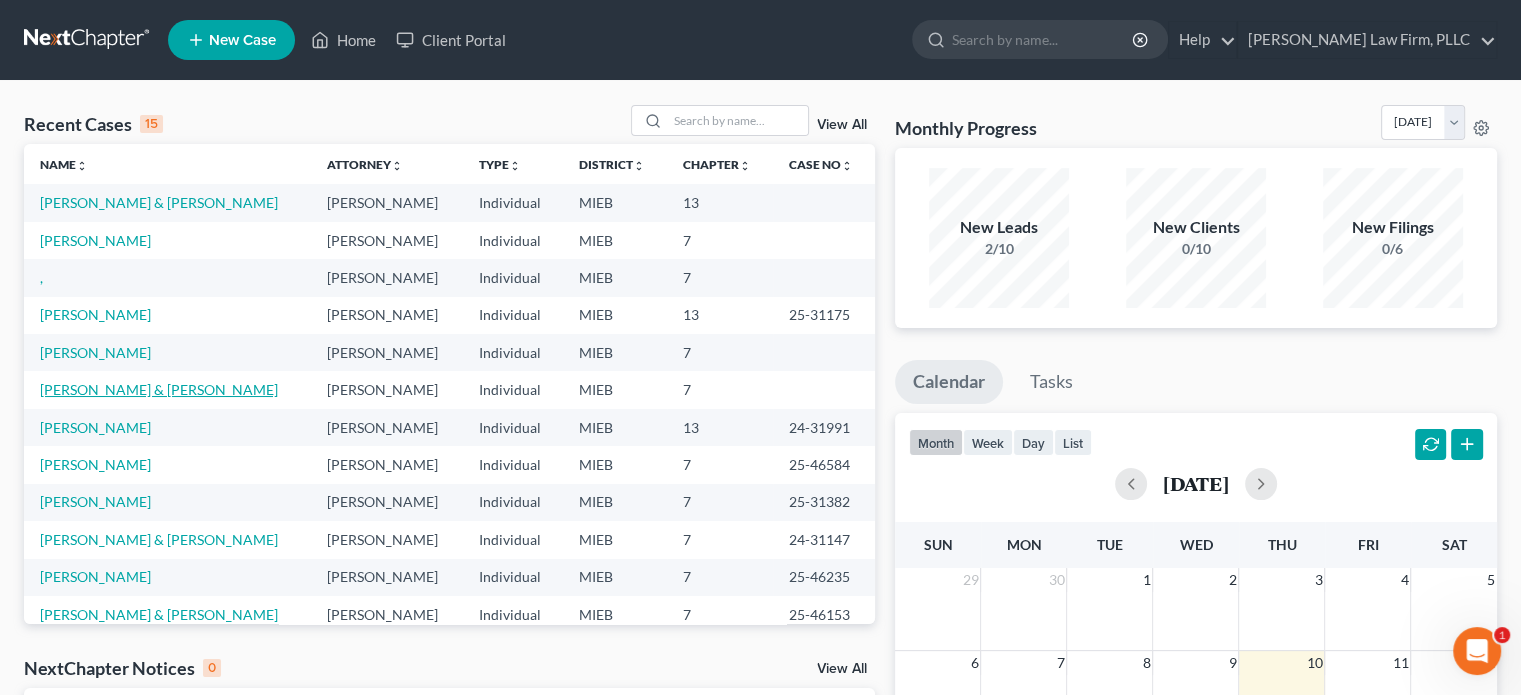 click on "[PERSON_NAME] & [PERSON_NAME]" at bounding box center (159, 389) 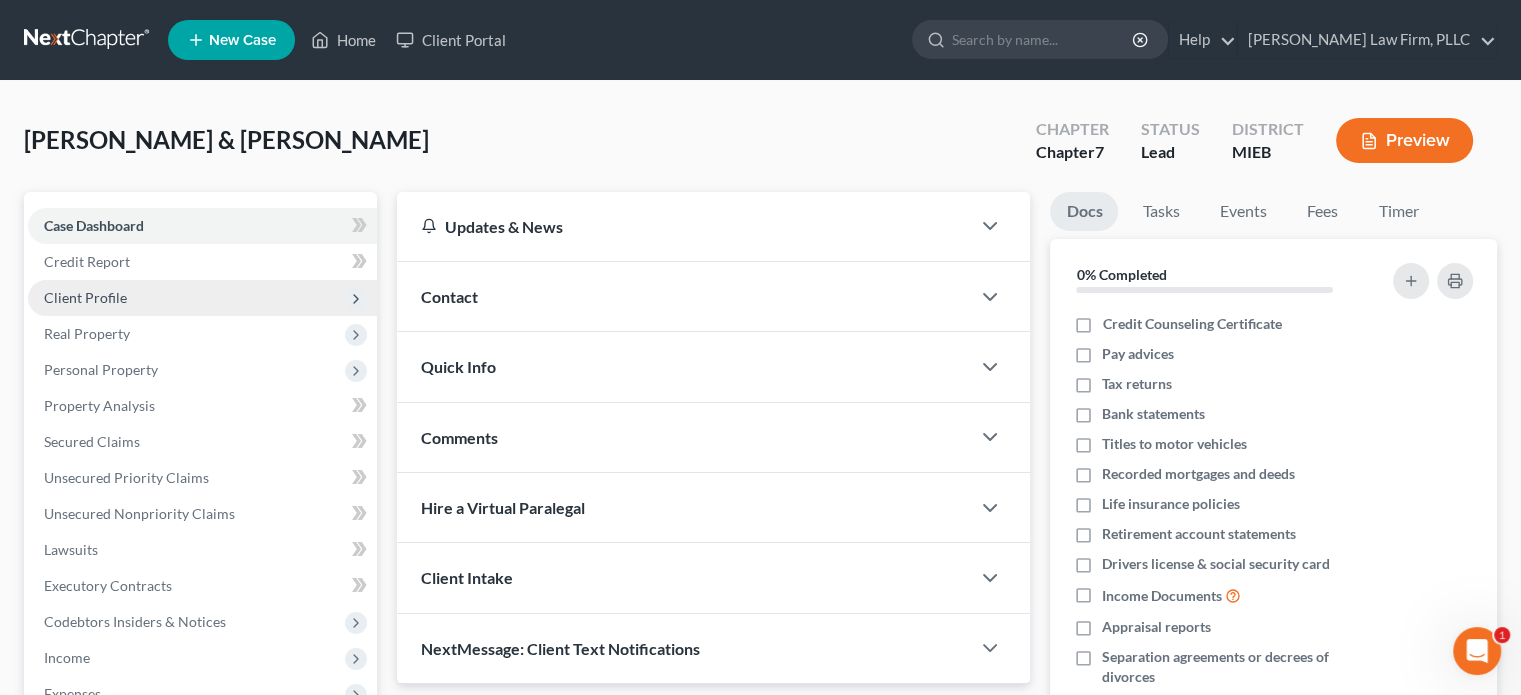 click on "Client Profile" at bounding box center (202, 298) 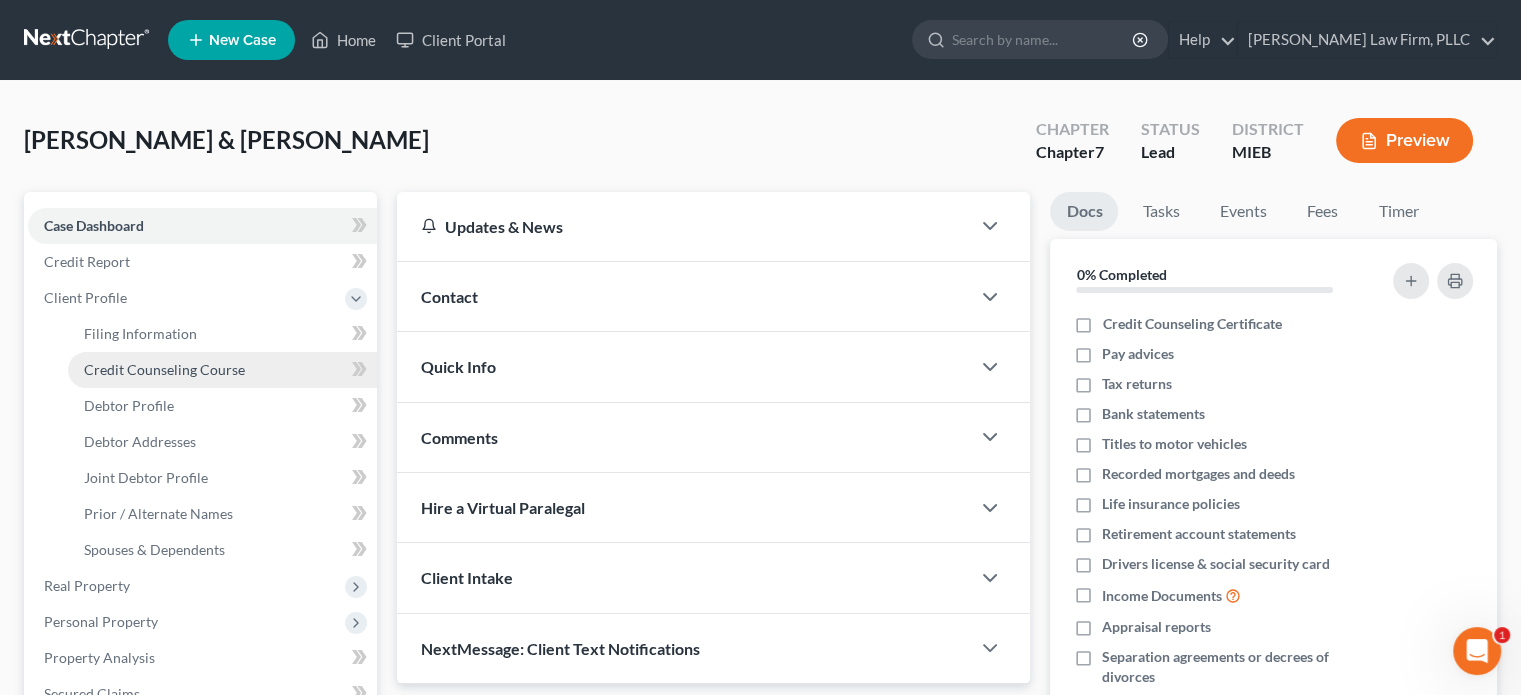 click on "Credit Counseling Course" at bounding box center (164, 369) 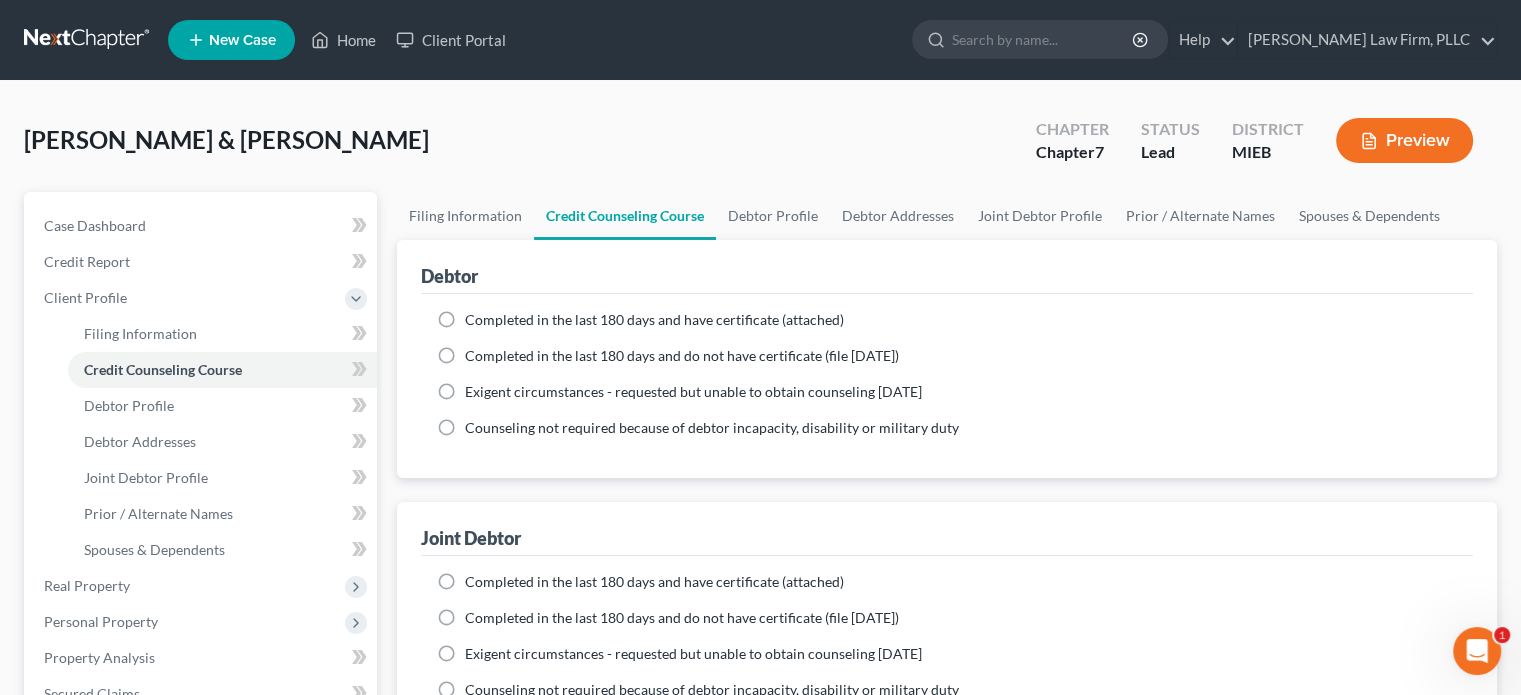 click on "Completed in the last 180 days and have certificate (attached)" at bounding box center (654, 320) 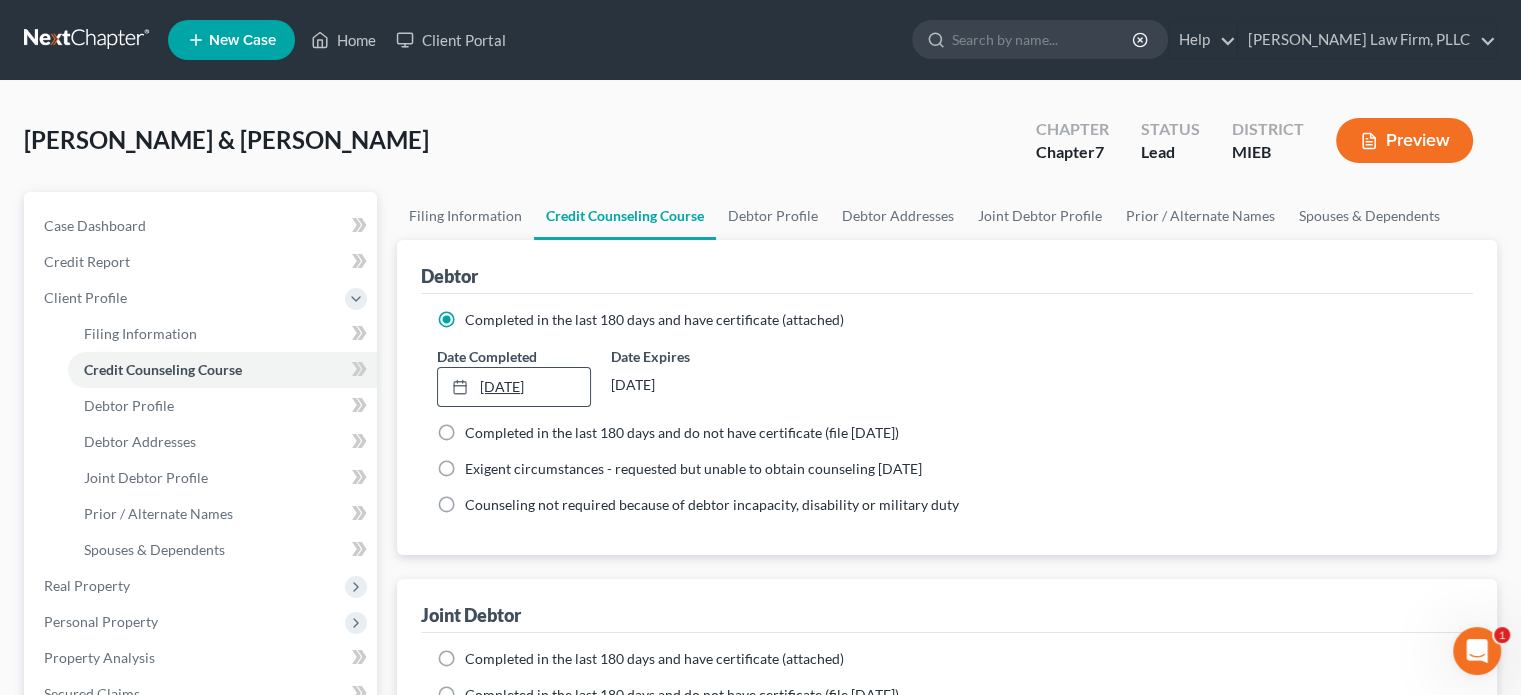 click at bounding box center [466, 386] 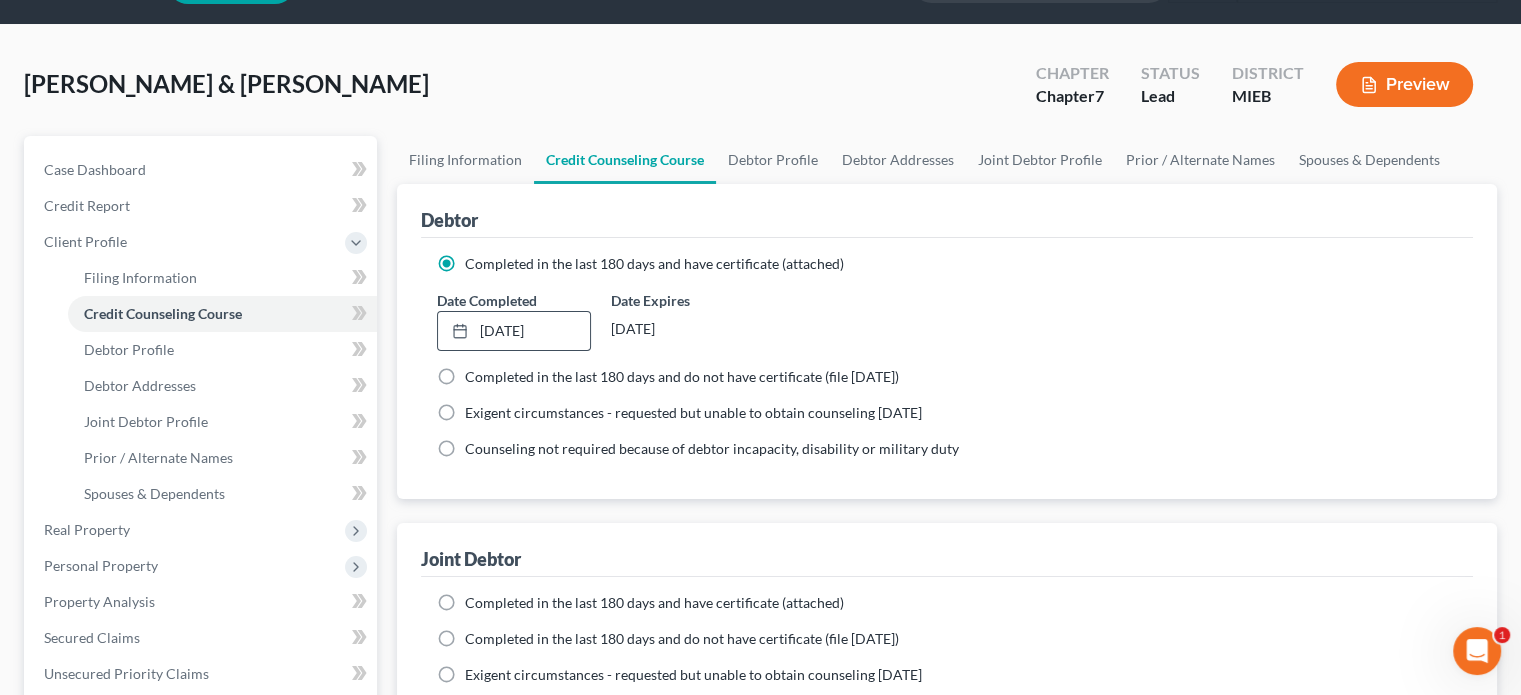 scroll, scrollTop: 100, scrollLeft: 0, axis: vertical 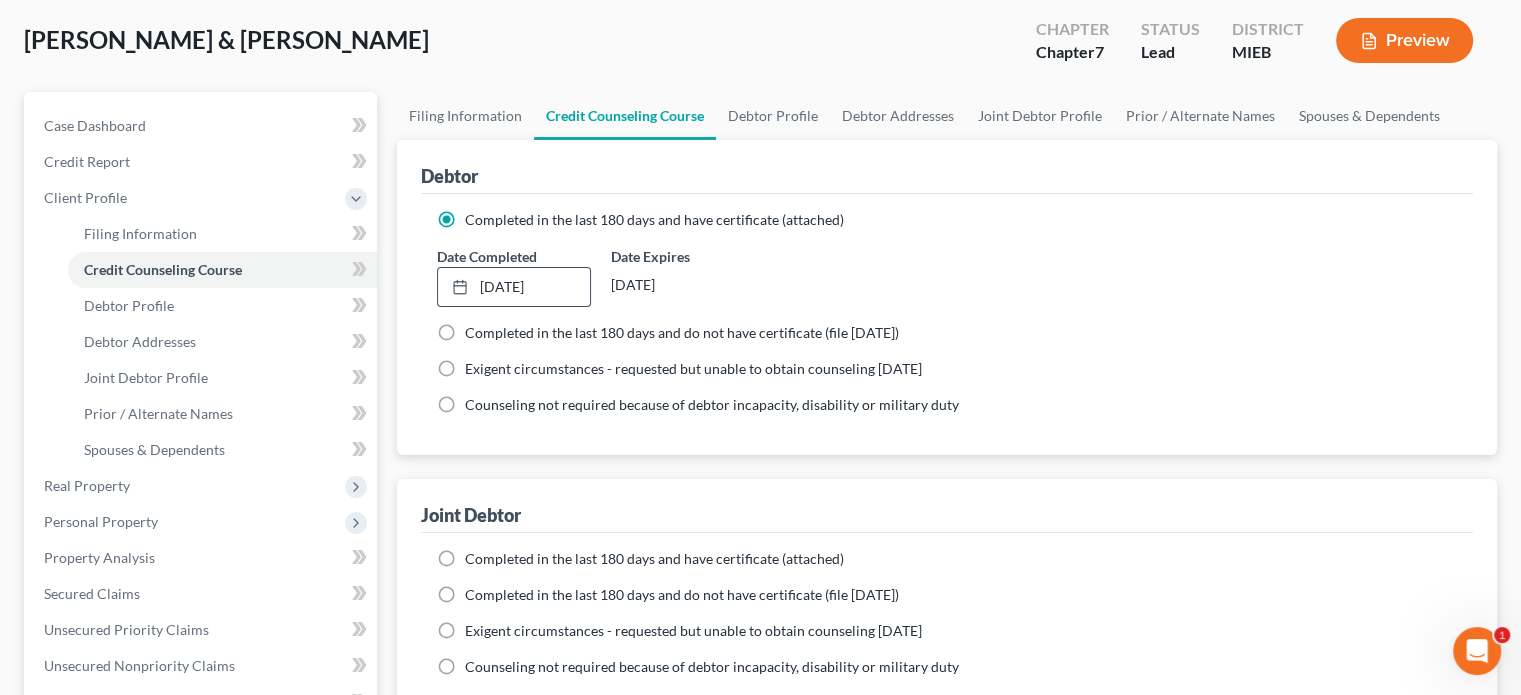 click on "Completed in the last 180 days and have certificate (attached)" at bounding box center [654, 559] 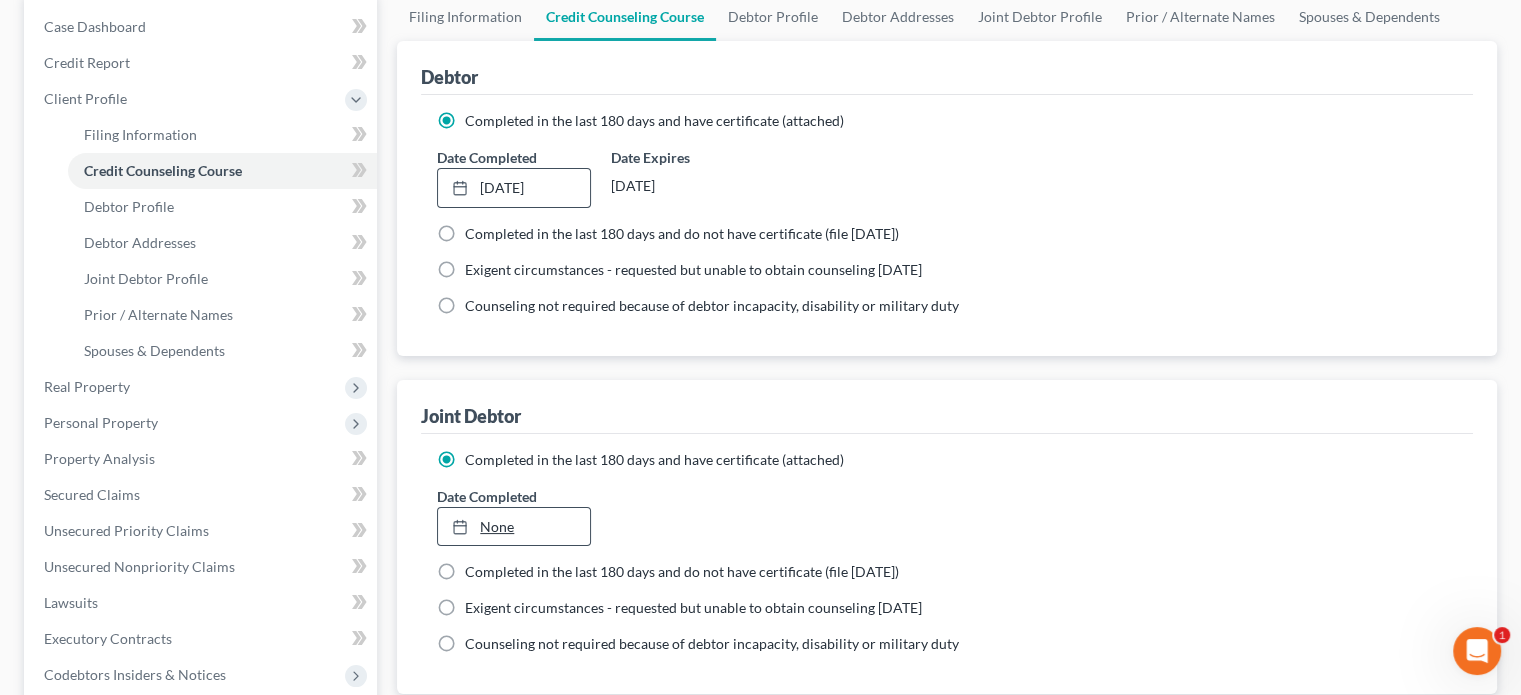 scroll, scrollTop: 200, scrollLeft: 0, axis: vertical 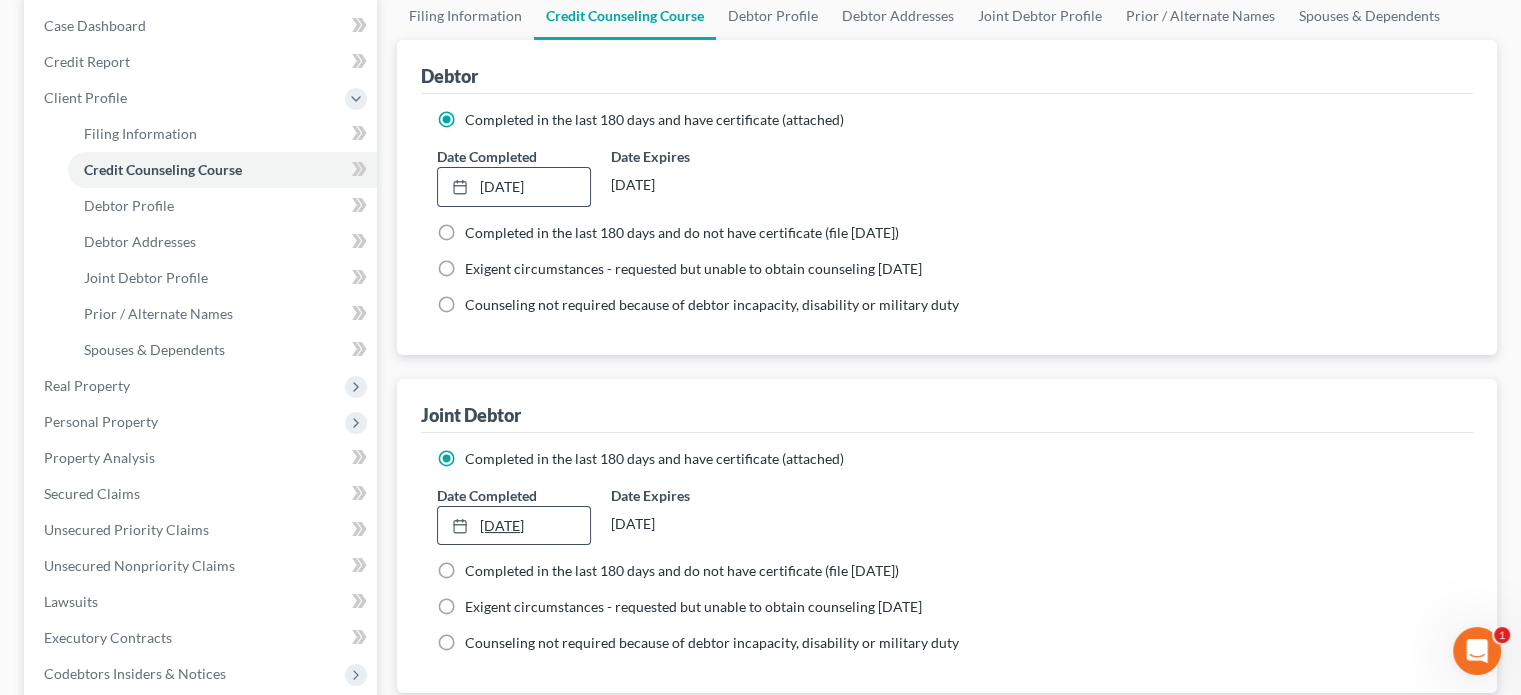 click on "[DATE]" at bounding box center (513, 526) 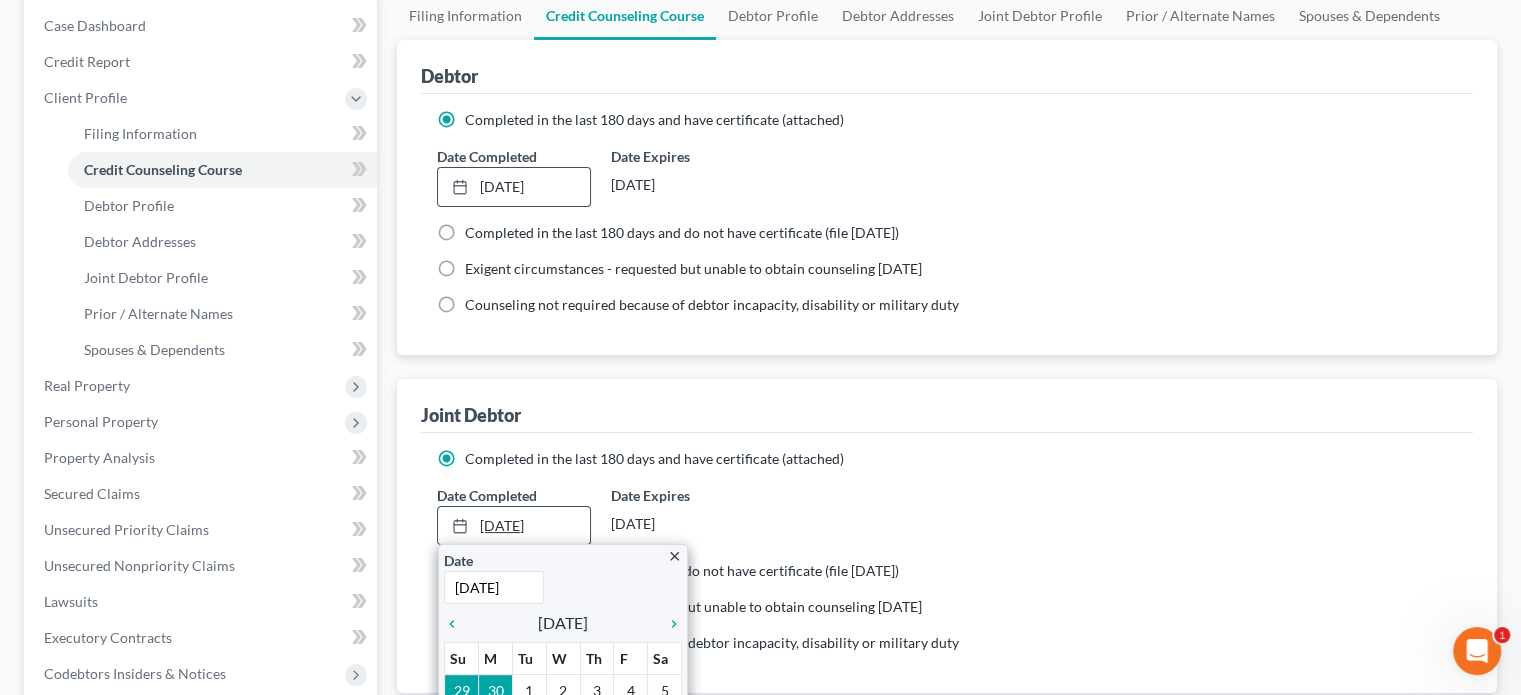 scroll, scrollTop: 300, scrollLeft: 0, axis: vertical 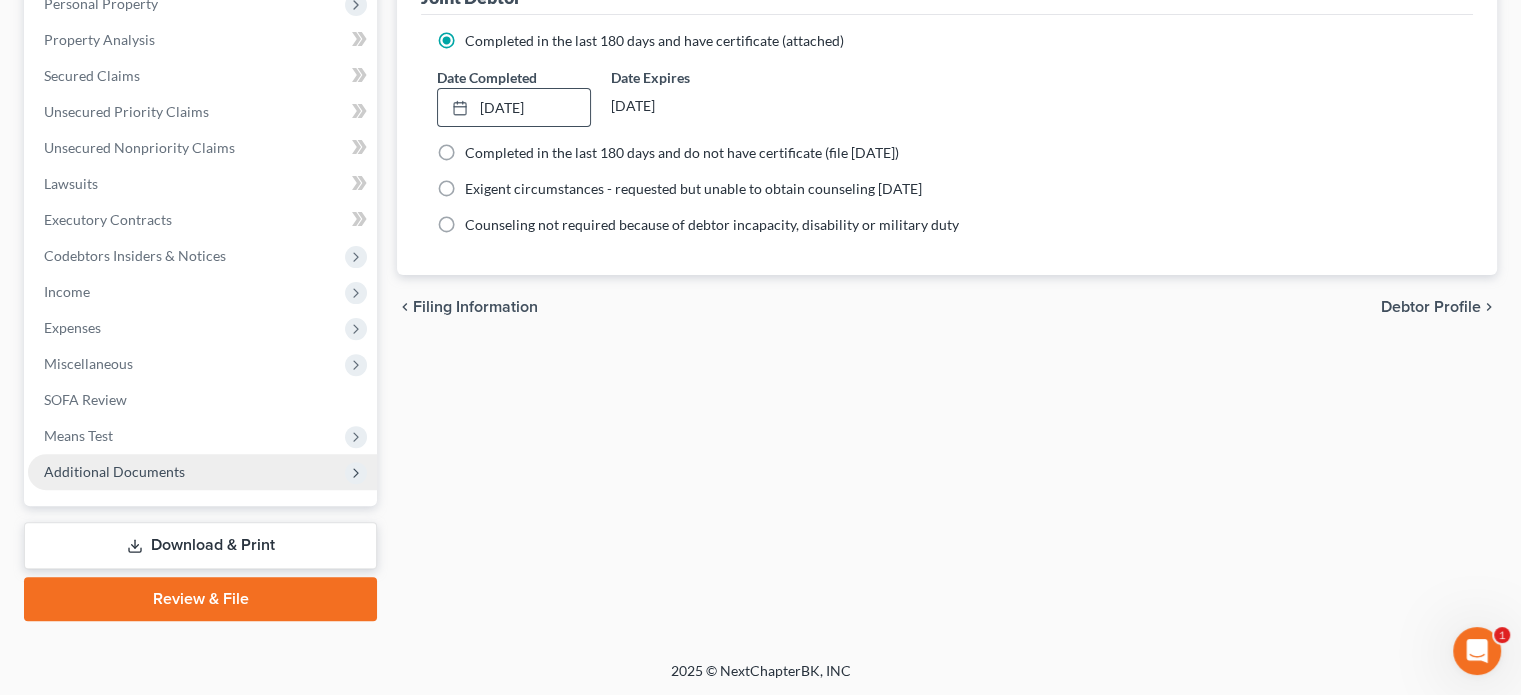 click on "Additional Documents" at bounding box center (114, 471) 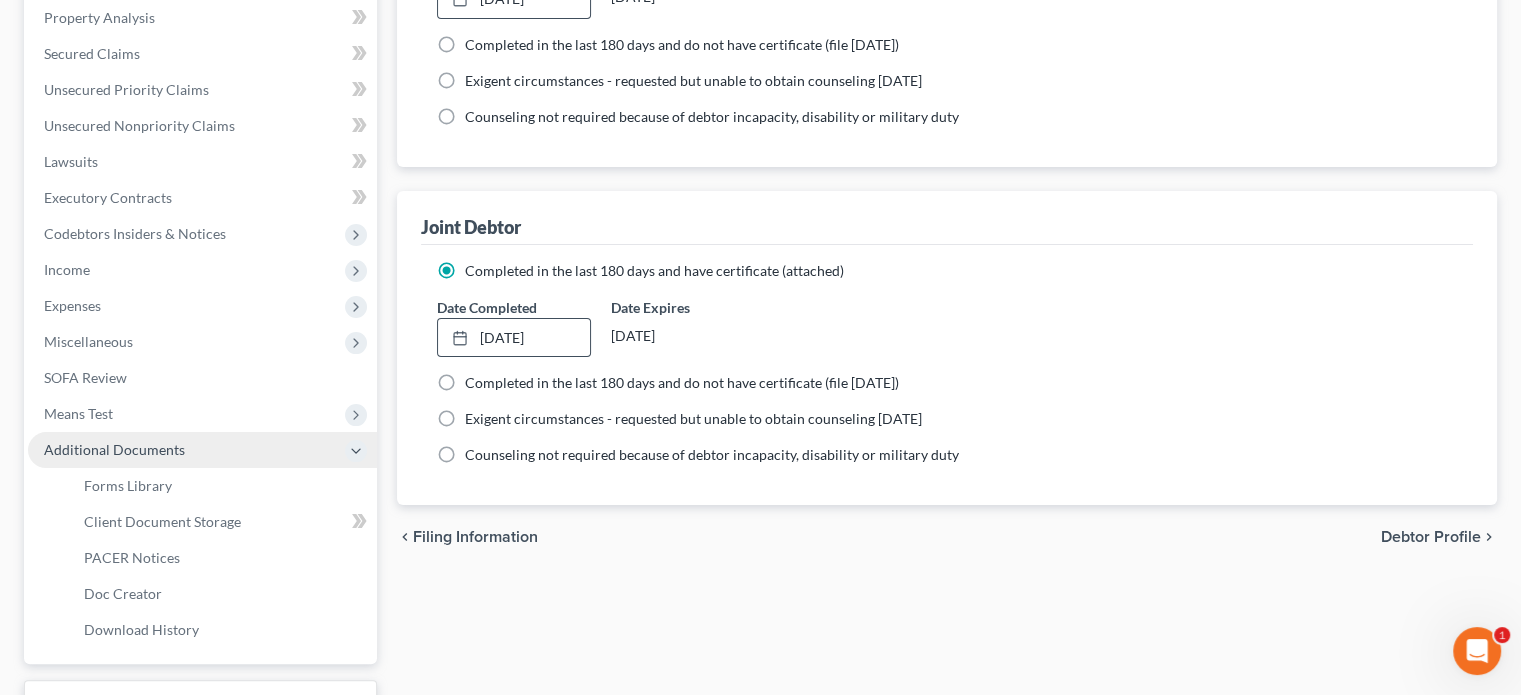 scroll, scrollTop: 366, scrollLeft: 0, axis: vertical 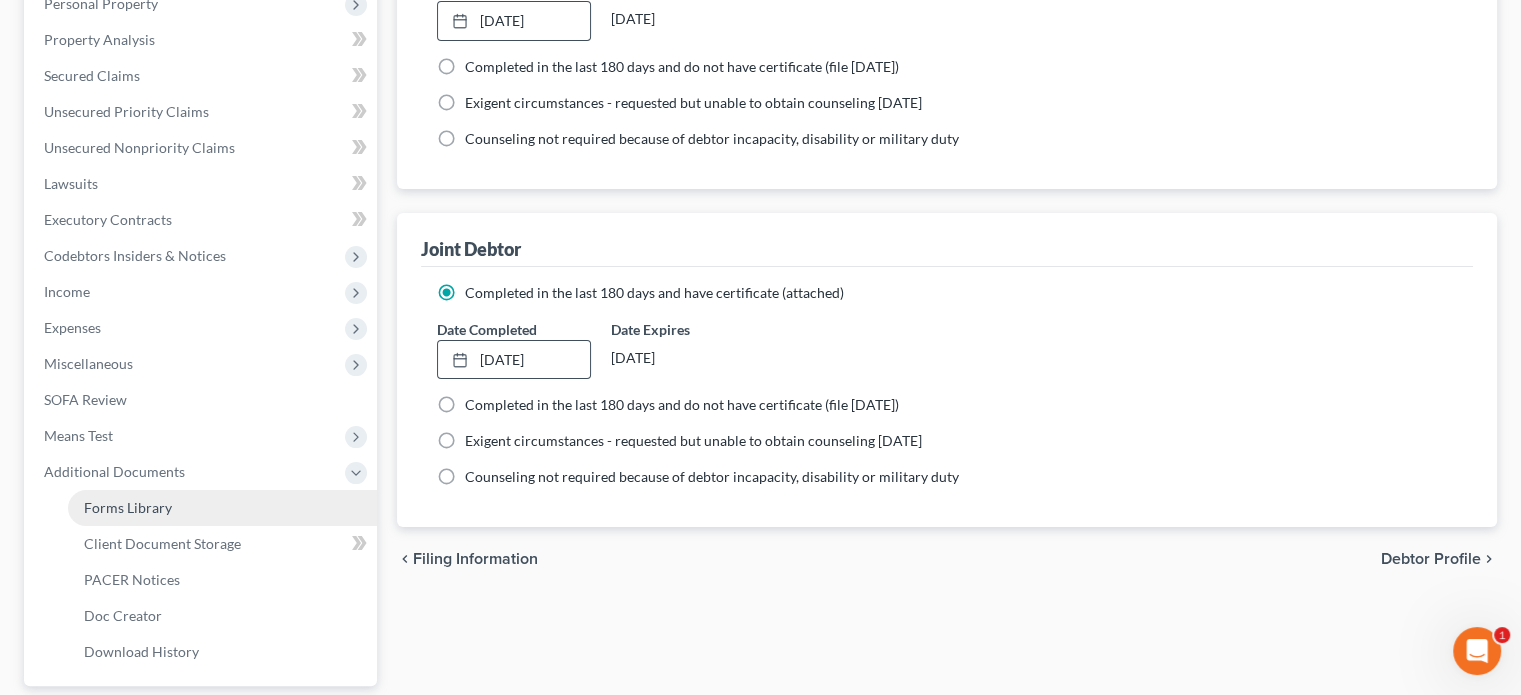 click on "Forms Library" at bounding box center [222, 508] 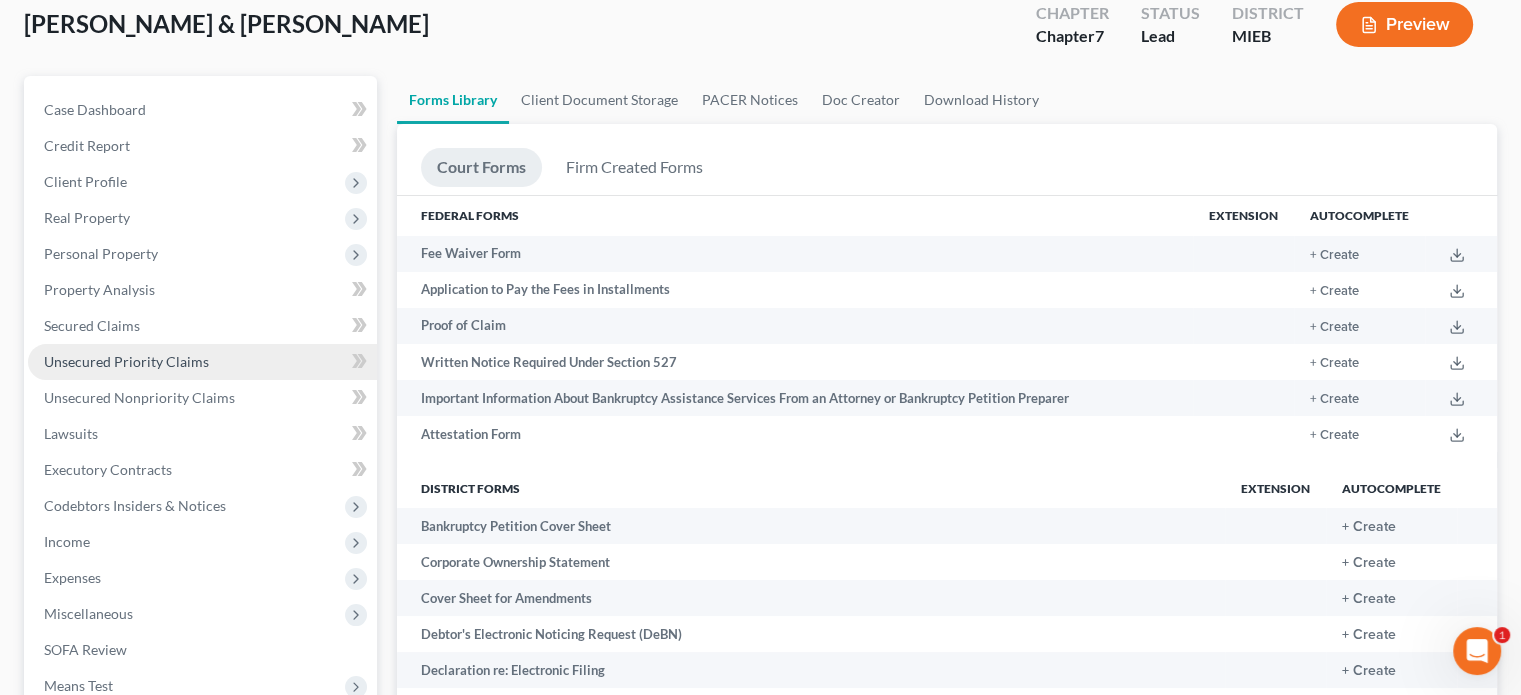 scroll, scrollTop: 0, scrollLeft: 0, axis: both 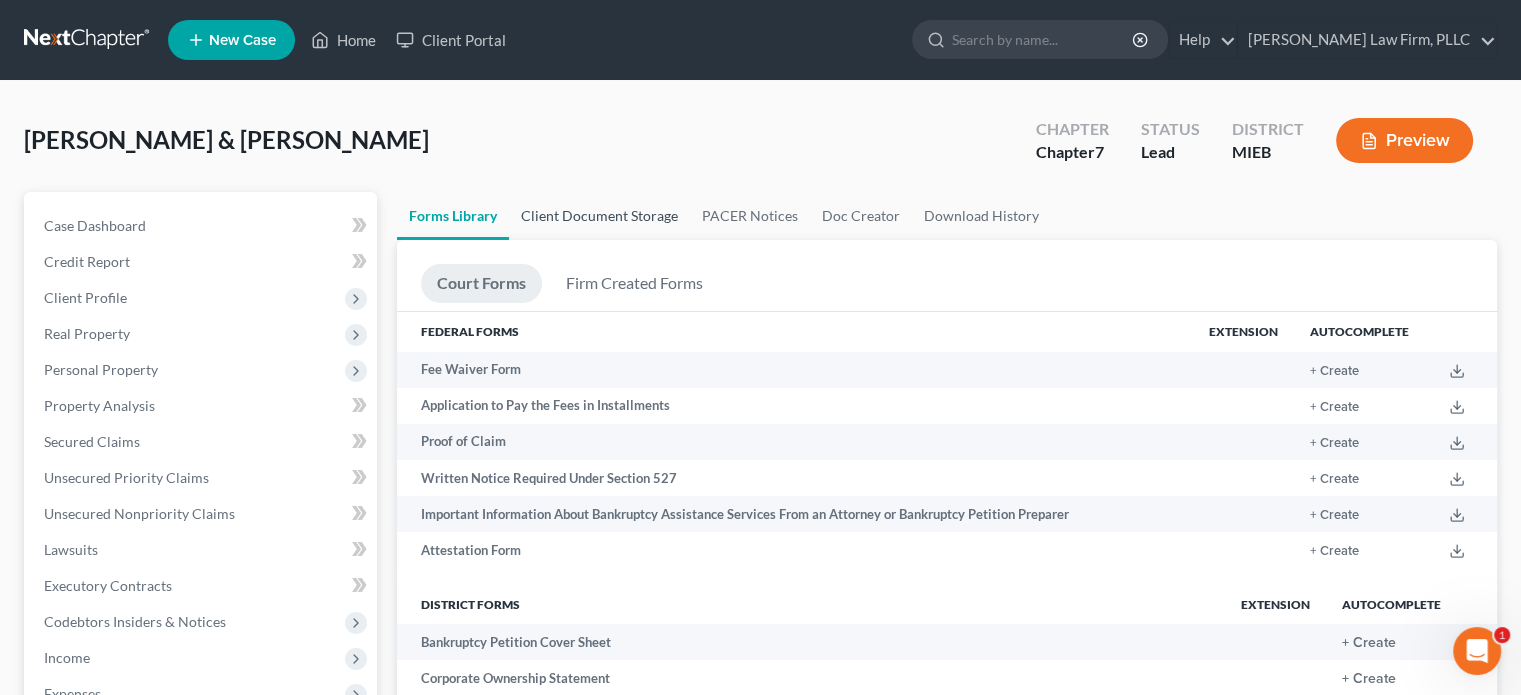 click on "Client Document Storage" at bounding box center [599, 216] 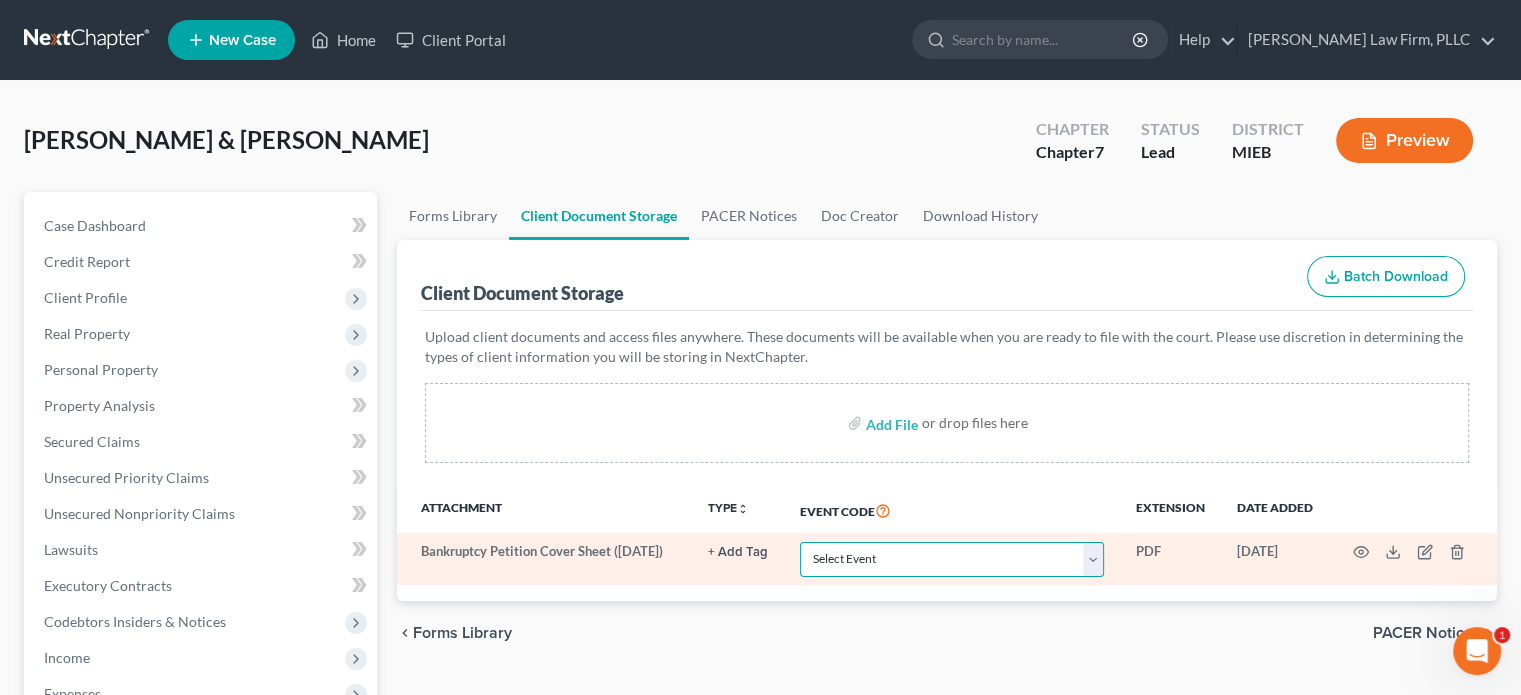 click on "Select Event 20 Largest Unsecured Creditors Amended Chapter 11 Plan Amended Chapter 11 Plan Small Business Subchapter V Amended Chapter 11 Small Business Plan Amended Disclosure Statement Balance Sheet for Small Business Bankruptcy Cover Sheet Certificate of Budget and Credit Counseling Course Certificate of Service Certification Regarding Domestic Support Obligations Certification of Completion of Financial Management Course Chapter 11 Monthly Operating Report for Non-Small Business Chapter 11 Monthly Operating Report for Small Business/Subchapter V Chapter 11 Plan Chapter 11 Plan Small Business Subchapter V Chapter 11 Small Business Plan Chapter 13 Calculation of Your Disposable Income Form 122C-2 Chapter 13 Plan Chapter 13 Post-Confirmation Plan Modification Chapter 13 Statement of Your Current Monthly Income Form 122C-1 Chapter 7 Filing Fee Waived Chapter 7 Means Test Calculation Form 122A-2 Chapter 7 Monthly Income & Expense Statement Cover Sheet for Amendments to Schedules and or Statements Schedule A/B" at bounding box center (952, 559) 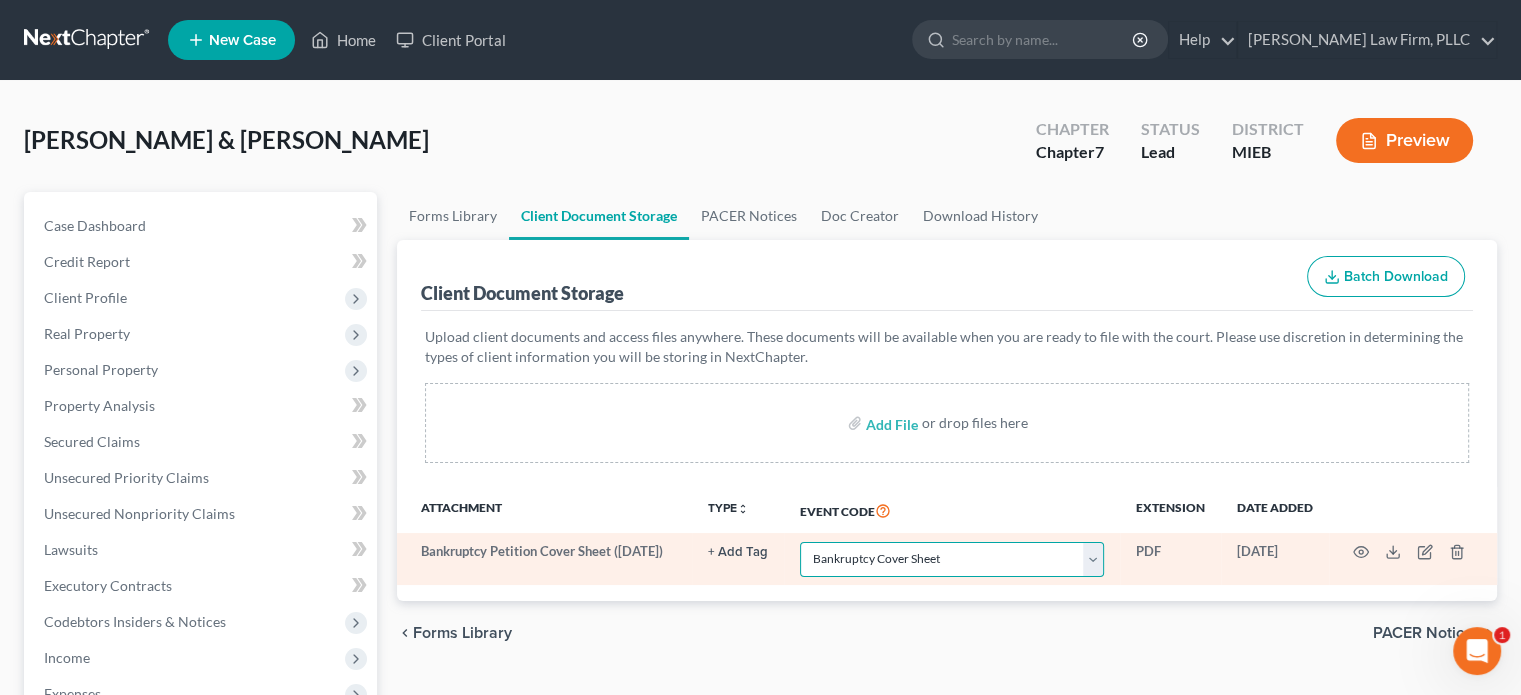 click on "Select Event 20 Largest Unsecured Creditors Amended Chapter 11 Plan Amended Chapter 11 Plan Small Business Subchapter V Amended Chapter 11 Small Business Plan Amended Disclosure Statement Balance Sheet for Small Business Bankruptcy Cover Sheet Certificate of Budget and Credit Counseling Course Certificate of Service Certification Regarding Domestic Support Obligations Certification of Completion of Financial Management Course Chapter 11 Monthly Operating Report for Non-Small Business Chapter 11 Monthly Operating Report for Small Business/Subchapter V Chapter 11 Plan Chapter 11 Plan Small Business Subchapter V Chapter 11 Small Business Plan Chapter 13 Calculation of Your Disposable Income Form 122C-2 Chapter 13 Plan Chapter 13 Post-Confirmation Plan Modification Chapter 13 Statement of Your Current Monthly Income Form 122C-1 Chapter 7 Filing Fee Waived Chapter 7 Means Test Calculation Form 122A-2 Chapter 7 Monthly Income & Expense Statement Cover Sheet for Amendments to Schedules and or Statements Schedule A/B" at bounding box center (952, 559) 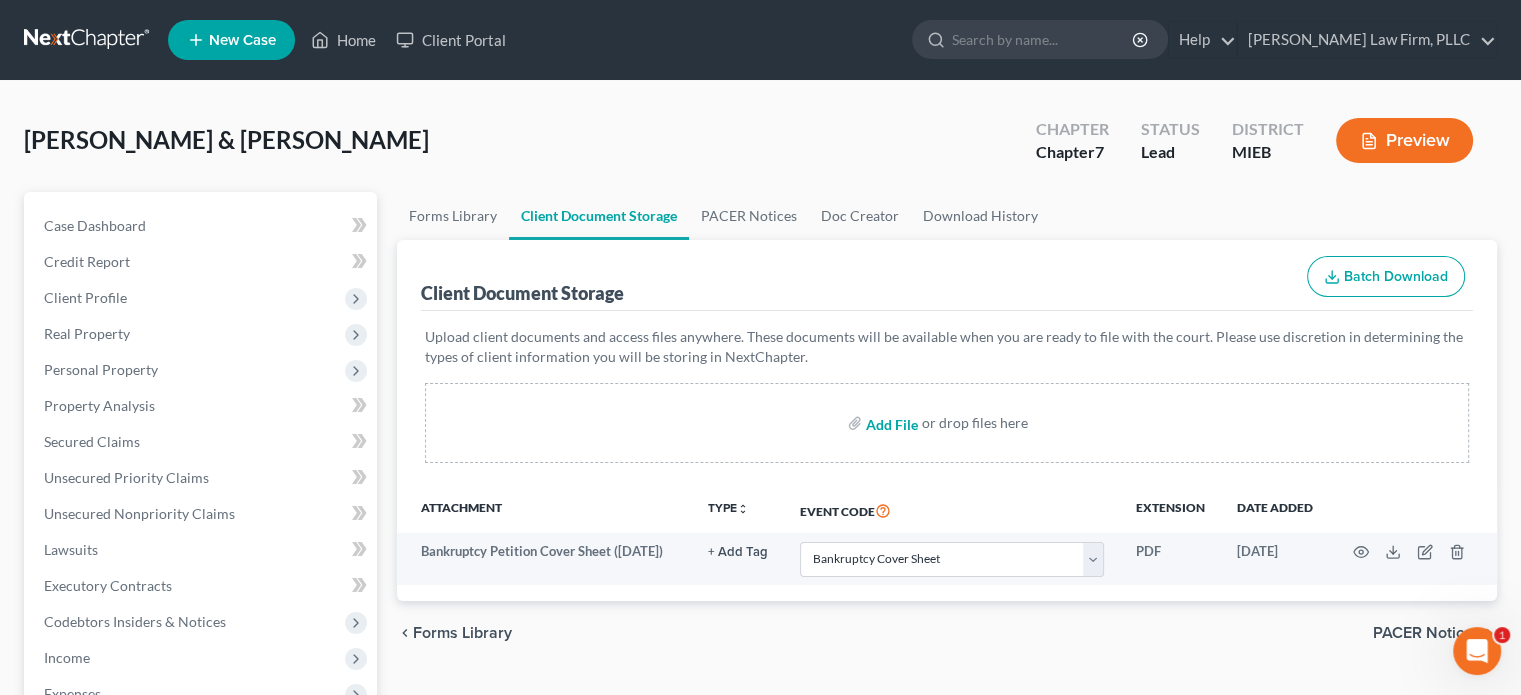 click at bounding box center [890, 423] 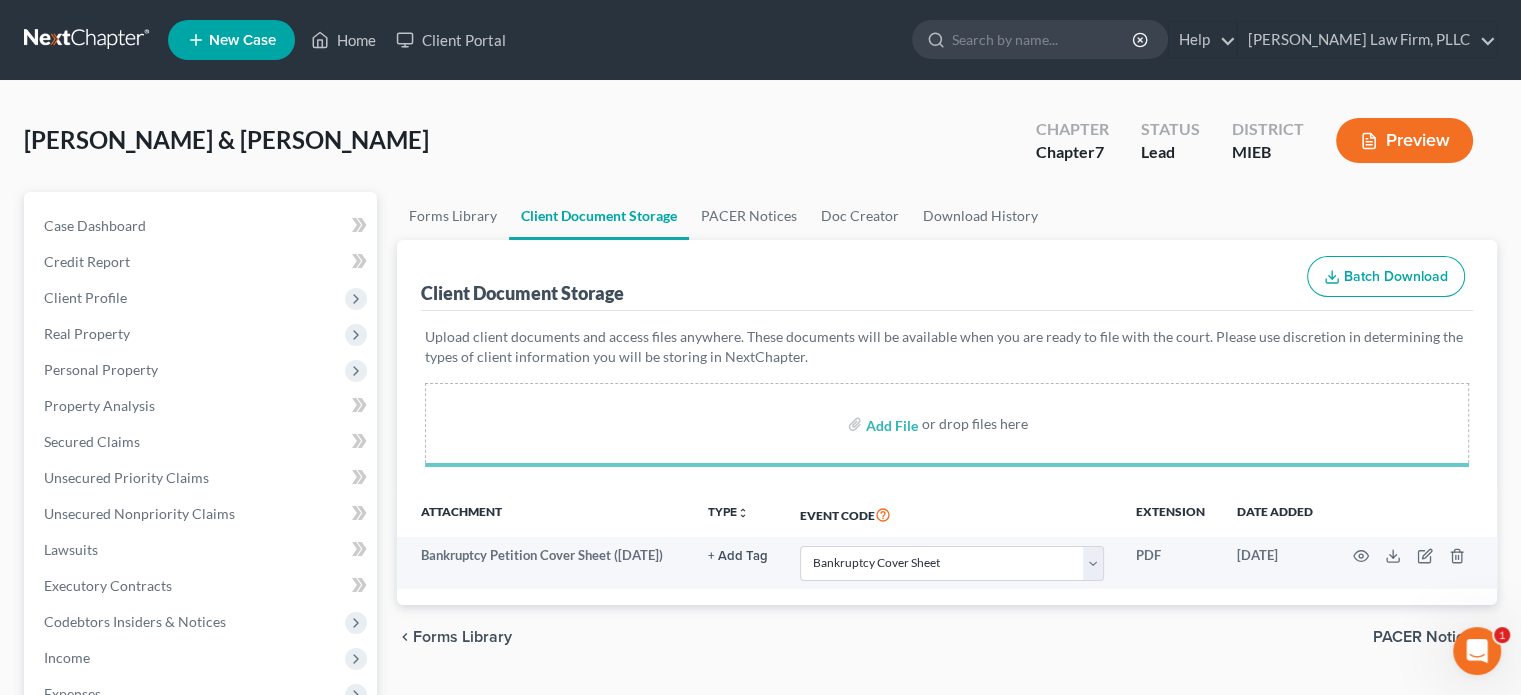 select on "6" 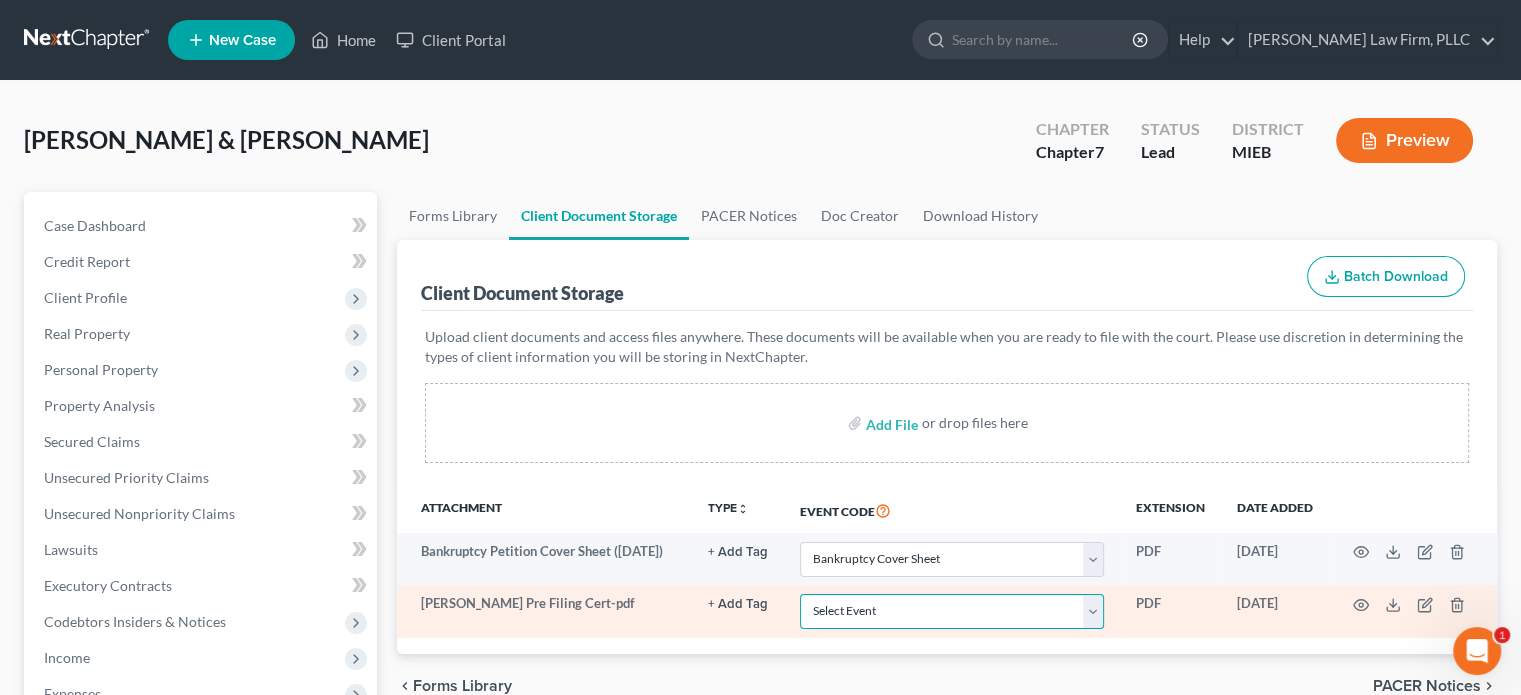 click on "Select Event 20 Largest Unsecured Creditors Amended Chapter 11 Plan Amended Chapter 11 Plan Small Business Subchapter V Amended Chapter 11 Small Business Plan Amended Disclosure Statement Balance Sheet for Small Business Bankruptcy Cover Sheet Certificate of Budget and Credit Counseling Course Certificate of Service Certification Regarding Domestic Support Obligations Certification of Completion of Financial Management Course Chapter 11 Monthly Operating Report for Non-Small Business Chapter 11 Monthly Operating Report for Small Business/Subchapter V Chapter 11 Plan Chapter 11 Plan Small Business Subchapter V Chapter 11 Small Business Plan Chapter 13 Calculation of Your Disposable Income Form 122C-2 Chapter 13 Plan Chapter 13 Post-Confirmation Plan Modification Chapter 13 Statement of Your Current Monthly Income Form 122C-1 Chapter 7 Filing Fee Waived Chapter 7 Means Test Calculation Form 122A-2 Chapter 7 Monthly Income & Expense Statement Cover Sheet for Amendments to Schedules and or Statements Schedule A/B" at bounding box center [952, 611] 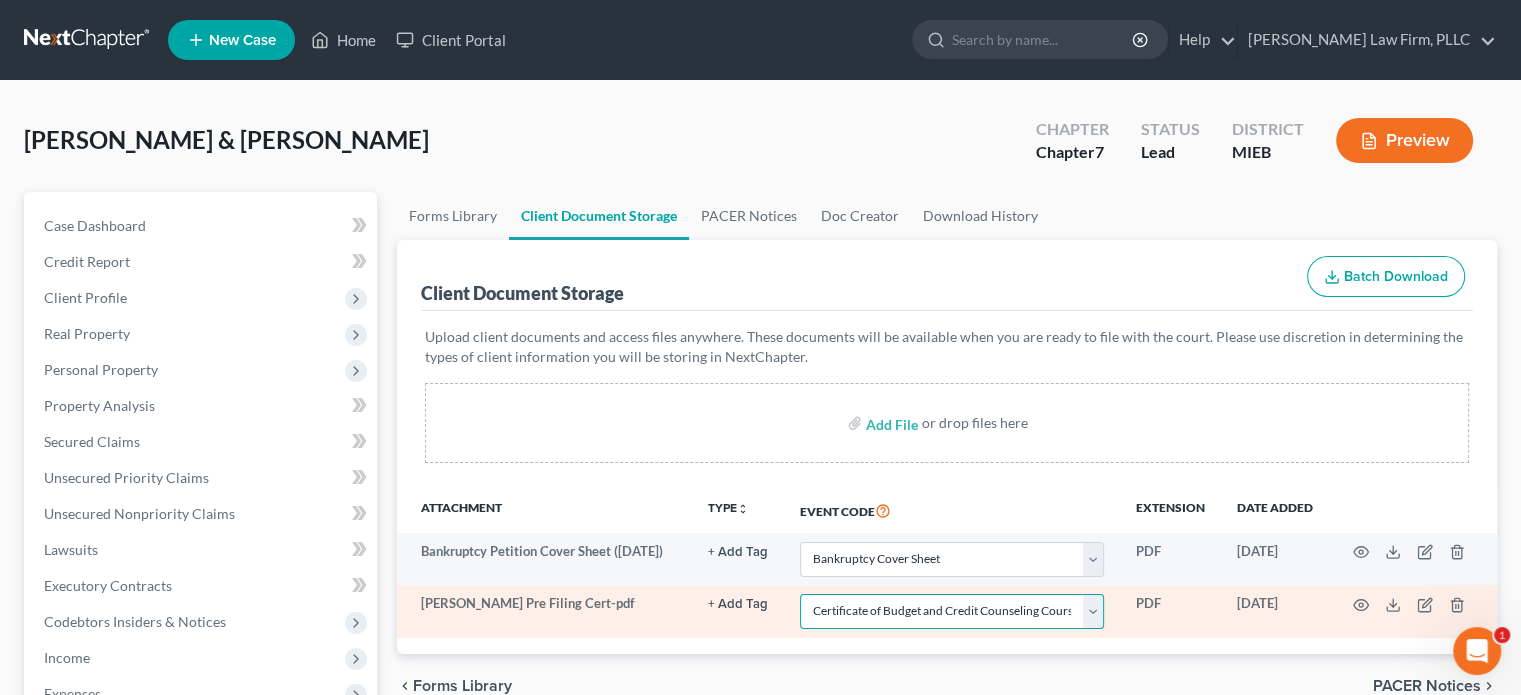 click on "Select Event 20 Largest Unsecured Creditors Amended Chapter 11 Plan Amended Chapter 11 Plan Small Business Subchapter V Amended Chapter 11 Small Business Plan Amended Disclosure Statement Balance Sheet for Small Business Bankruptcy Cover Sheet Certificate of Budget and Credit Counseling Course Certificate of Service Certification Regarding Domestic Support Obligations Certification of Completion of Financial Management Course Chapter 11 Monthly Operating Report for Non-Small Business Chapter 11 Monthly Operating Report for Small Business/Subchapter V Chapter 11 Plan Chapter 11 Plan Small Business Subchapter V Chapter 11 Small Business Plan Chapter 13 Calculation of Your Disposable Income Form 122C-2 Chapter 13 Plan Chapter 13 Post-Confirmation Plan Modification Chapter 13 Statement of Your Current Monthly Income Form 122C-1 Chapter 7 Filing Fee Waived Chapter 7 Means Test Calculation Form 122A-2 Chapter 7 Monthly Income & Expense Statement Cover Sheet for Amendments to Schedules and or Statements Schedule A/B" at bounding box center (952, 611) 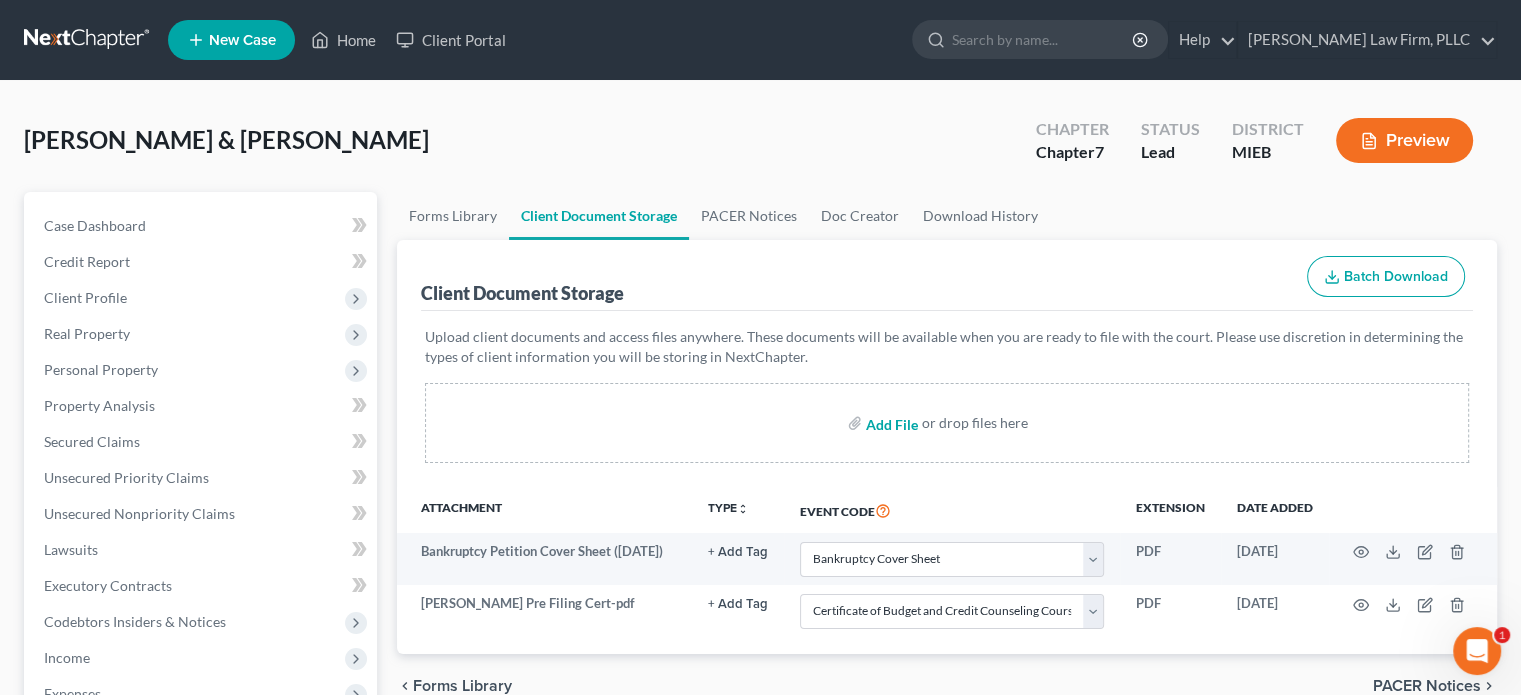 click at bounding box center [890, 423] 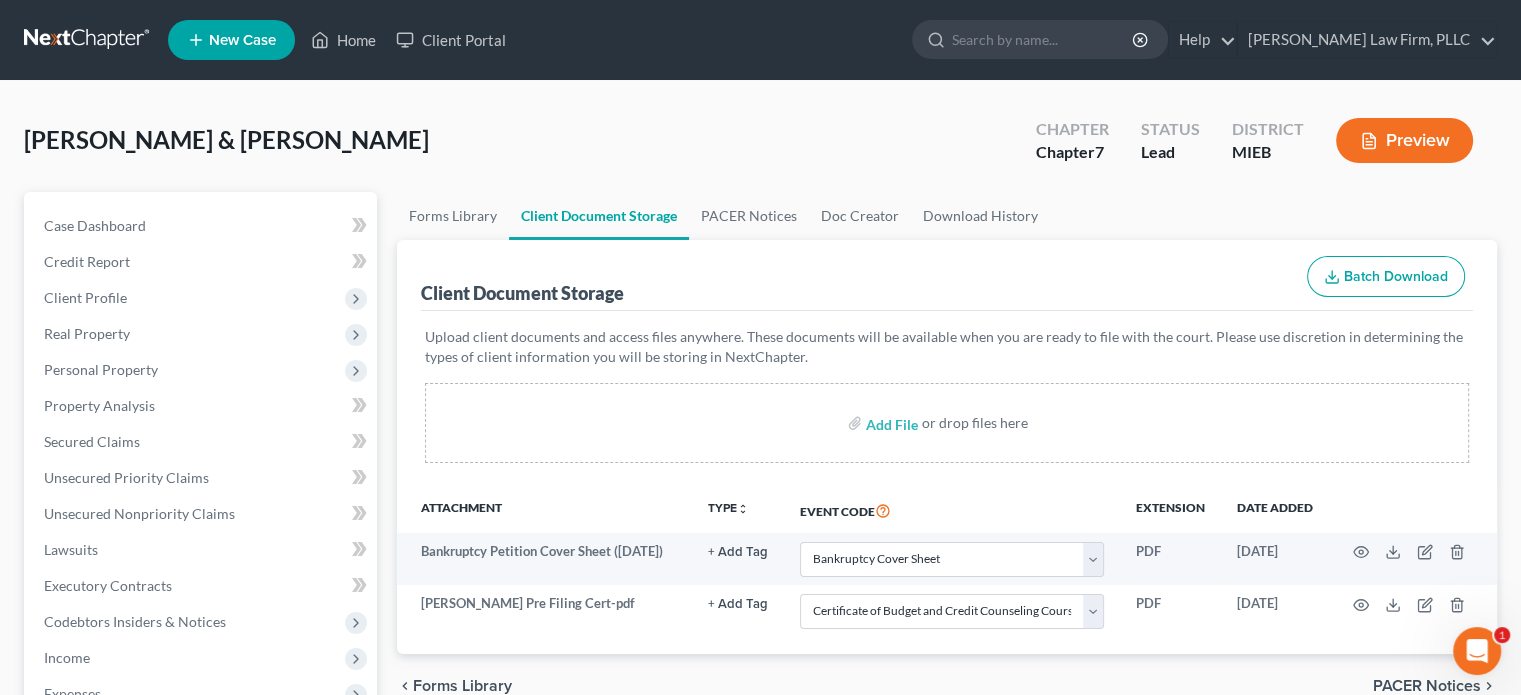 select on "6" 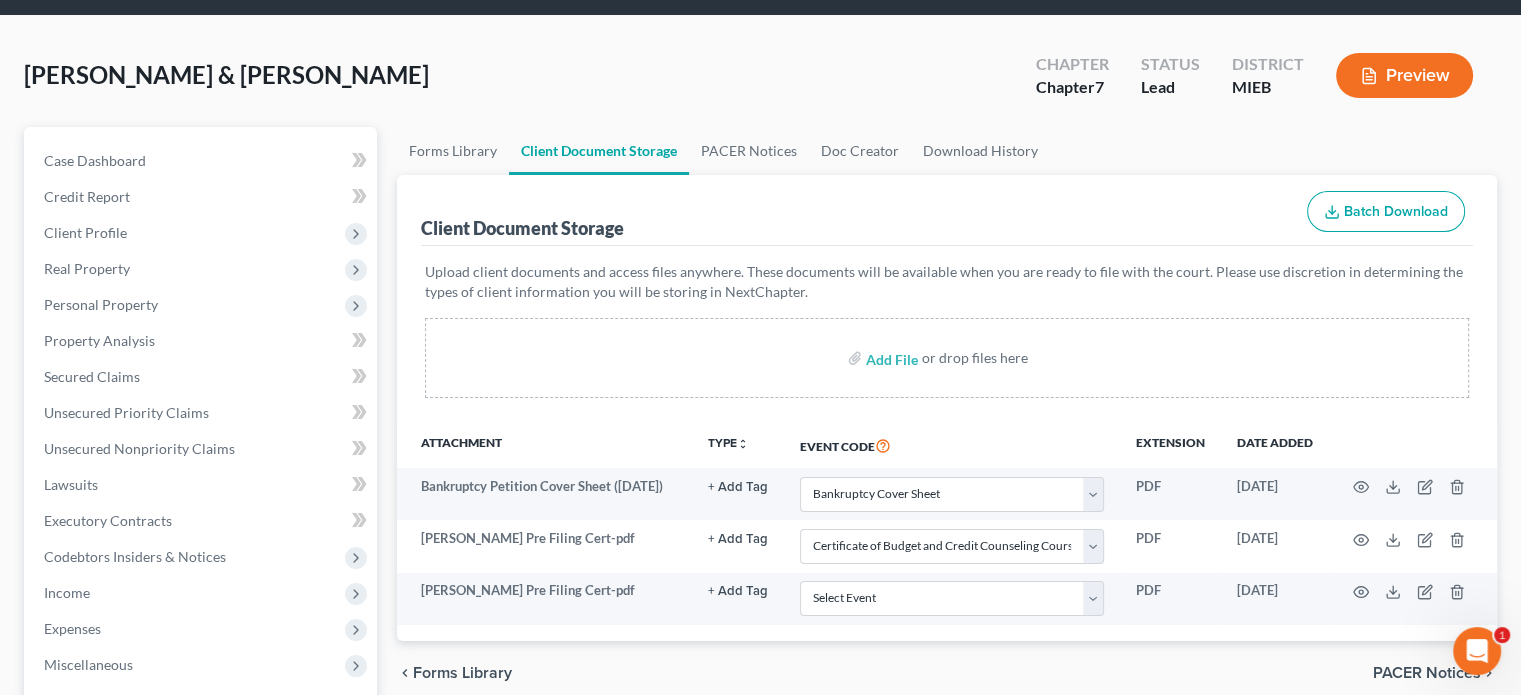 scroll, scrollTop: 100, scrollLeft: 0, axis: vertical 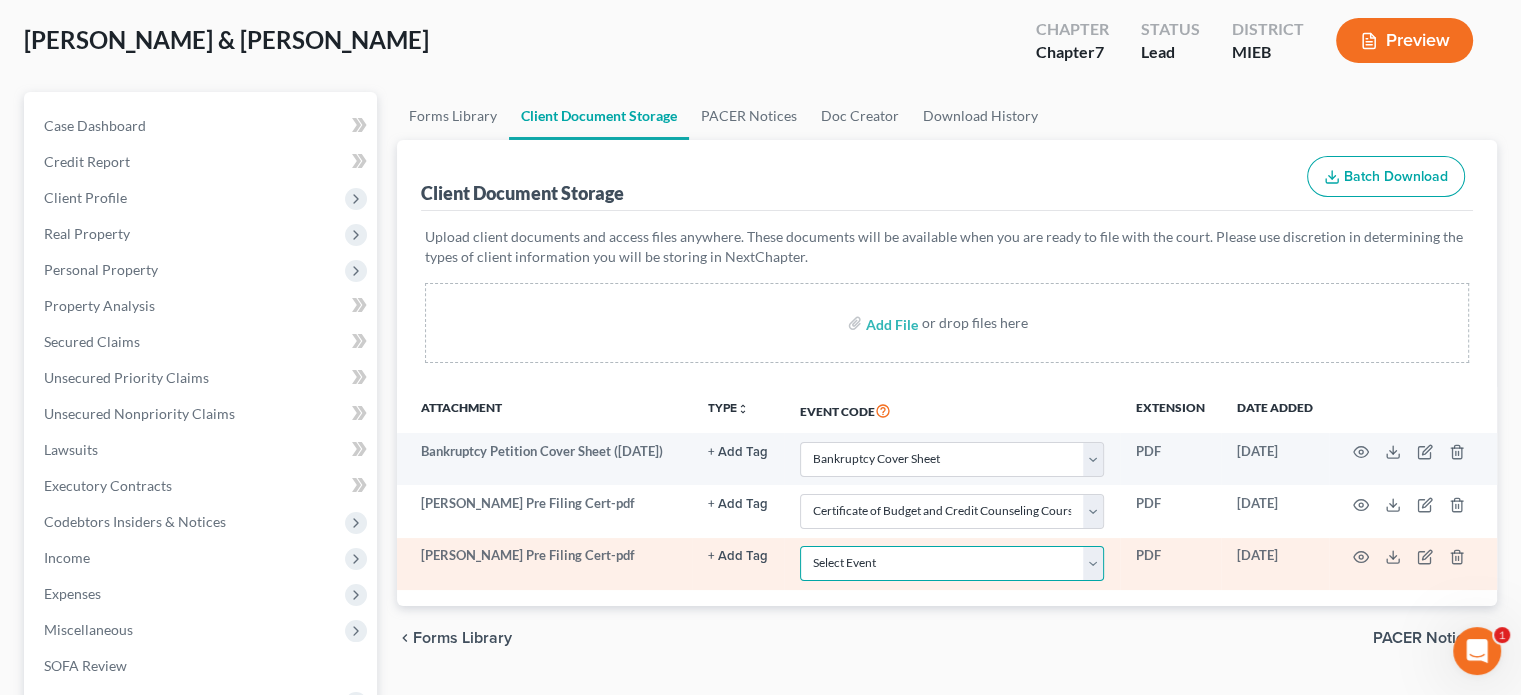click on "Select Event 20 Largest Unsecured Creditors Amended Chapter 11 Plan Amended Chapter 11 Plan Small Business Subchapter V Amended Chapter 11 Small Business Plan Amended Disclosure Statement Balance Sheet for Small Business Bankruptcy Cover Sheet Certificate of Budget and Credit Counseling Course Certificate of Service Certification Regarding Domestic Support Obligations Certification of Completion of Financial Management Course Chapter 11 Monthly Operating Report for Non-Small Business Chapter 11 Monthly Operating Report for Small Business/Subchapter V Chapter 11 Plan Chapter 11 Plan Small Business Subchapter V Chapter 11 Small Business Plan Chapter 13 Calculation of Your Disposable Income Form 122C-2 Chapter 13 Plan Chapter 13 Post-Confirmation Plan Modification Chapter 13 Statement of Your Current Monthly Income Form 122C-1 Chapter 7 Filing Fee Waived Chapter 7 Means Test Calculation Form 122A-2 Chapter 7 Monthly Income & Expense Statement Cover Sheet for Amendments to Schedules and or Statements Schedule A/B" at bounding box center (952, 563) 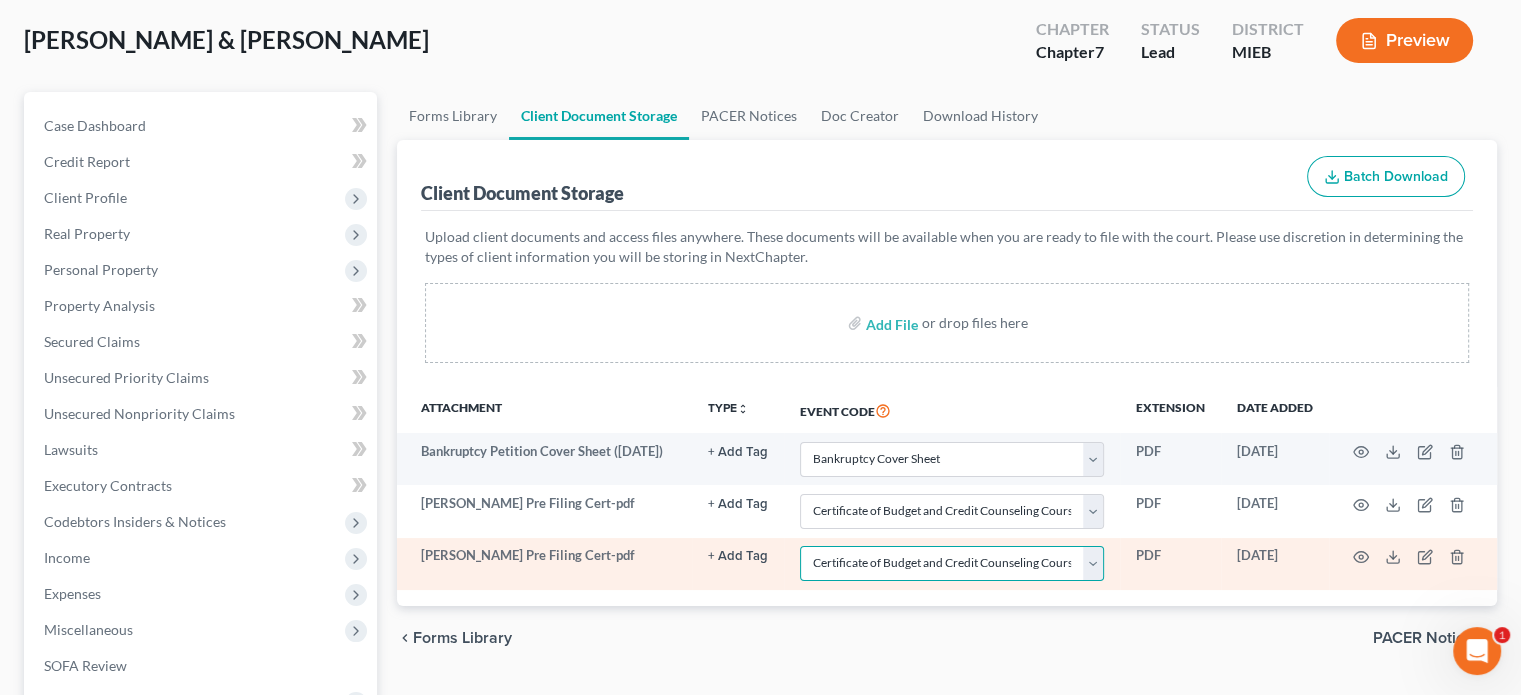 click on "Select Event 20 Largest Unsecured Creditors Amended Chapter 11 Plan Amended Chapter 11 Plan Small Business Subchapter V Amended Chapter 11 Small Business Plan Amended Disclosure Statement Balance Sheet for Small Business Bankruptcy Cover Sheet Certificate of Budget and Credit Counseling Course Certificate of Service Certification Regarding Domestic Support Obligations Certification of Completion of Financial Management Course Chapter 11 Monthly Operating Report for Non-Small Business Chapter 11 Monthly Operating Report for Small Business/Subchapter V Chapter 11 Plan Chapter 11 Plan Small Business Subchapter V Chapter 11 Small Business Plan Chapter 13 Calculation of Your Disposable Income Form 122C-2 Chapter 13 Plan Chapter 13 Post-Confirmation Plan Modification Chapter 13 Statement of Your Current Monthly Income Form 122C-1 Chapter 7 Filing Fee Waived Chapter 7 Means Test Calculation Form 122A-2 Chapter 7 Monthly Income & Expense Statement Cover Sheet for Amendments to Schedules and or Statements Schedule A/B" at bounding box center [952, 563] 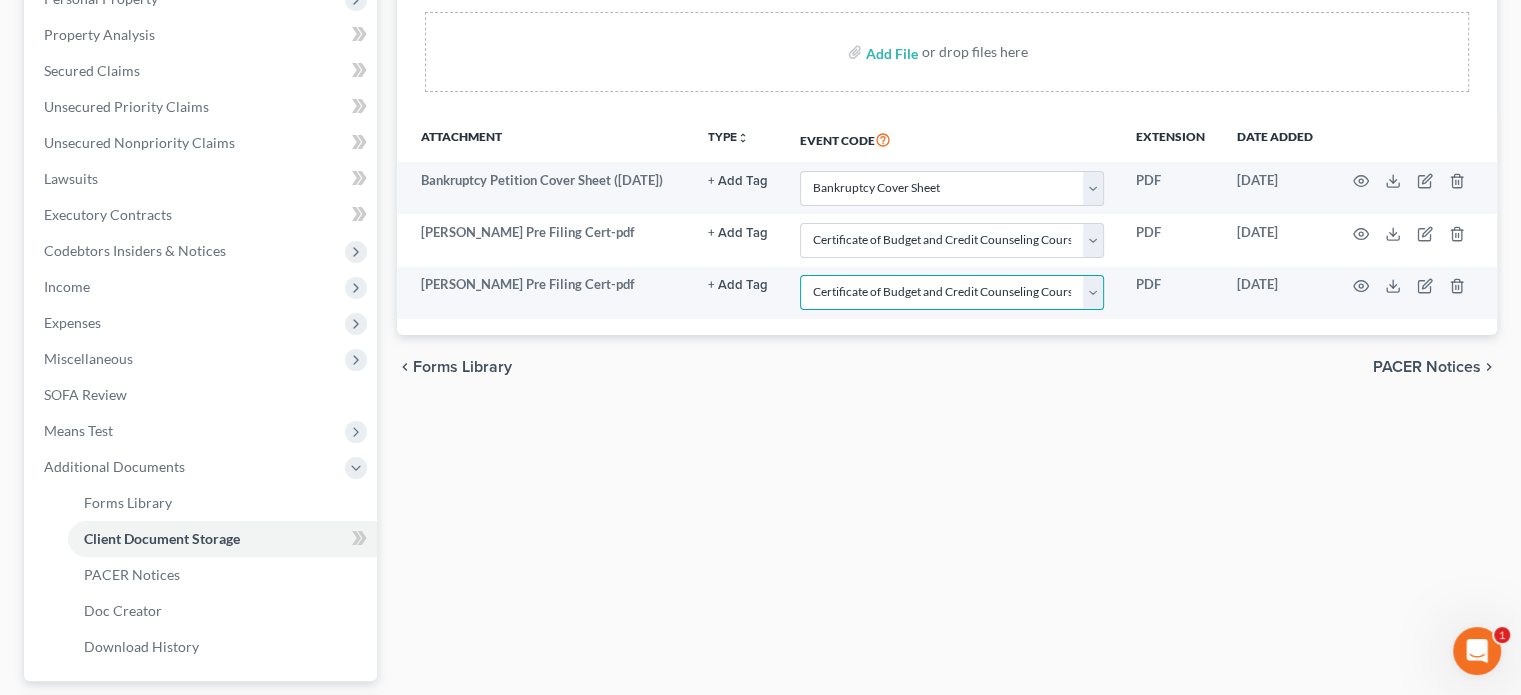 scroll, scrollTop: 546, scrollLeft: 0, axis: vertical 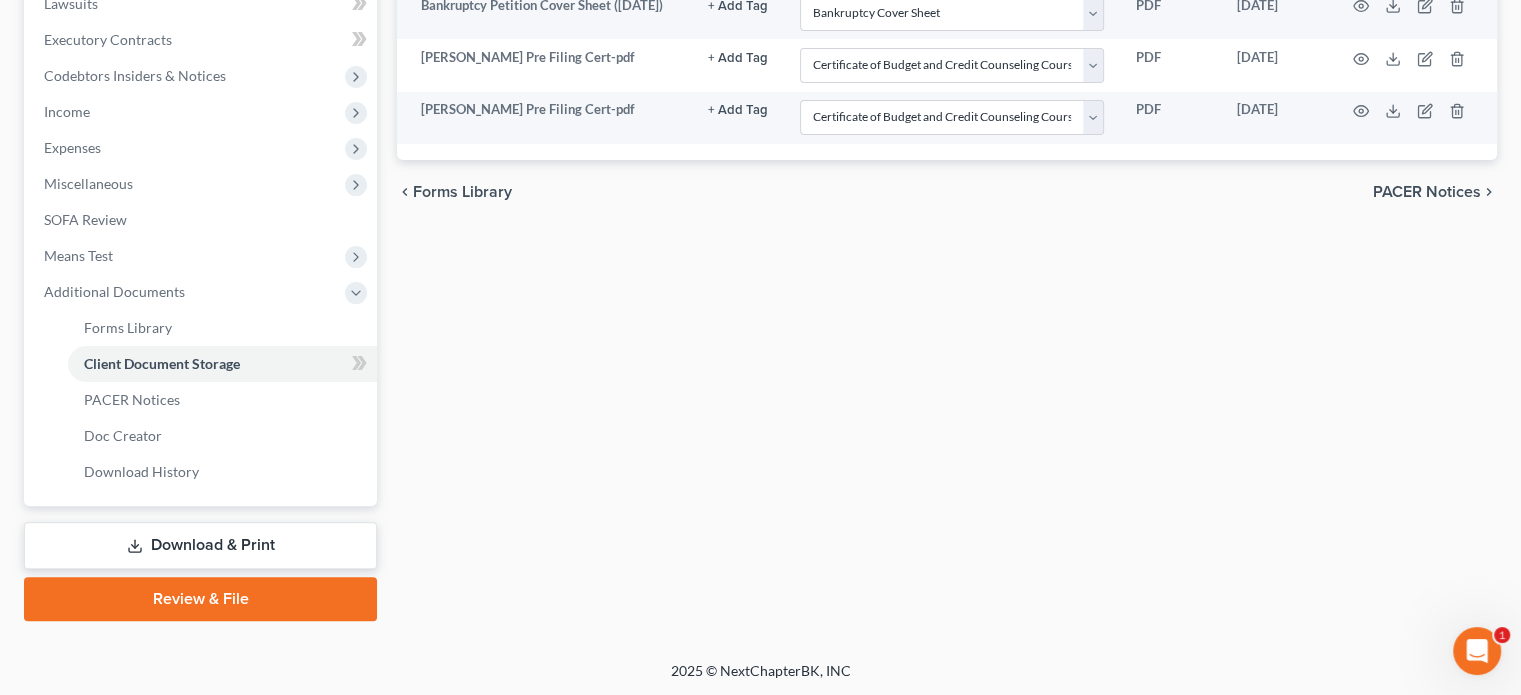 click on "Review & File" at bounding box center [200, 599] 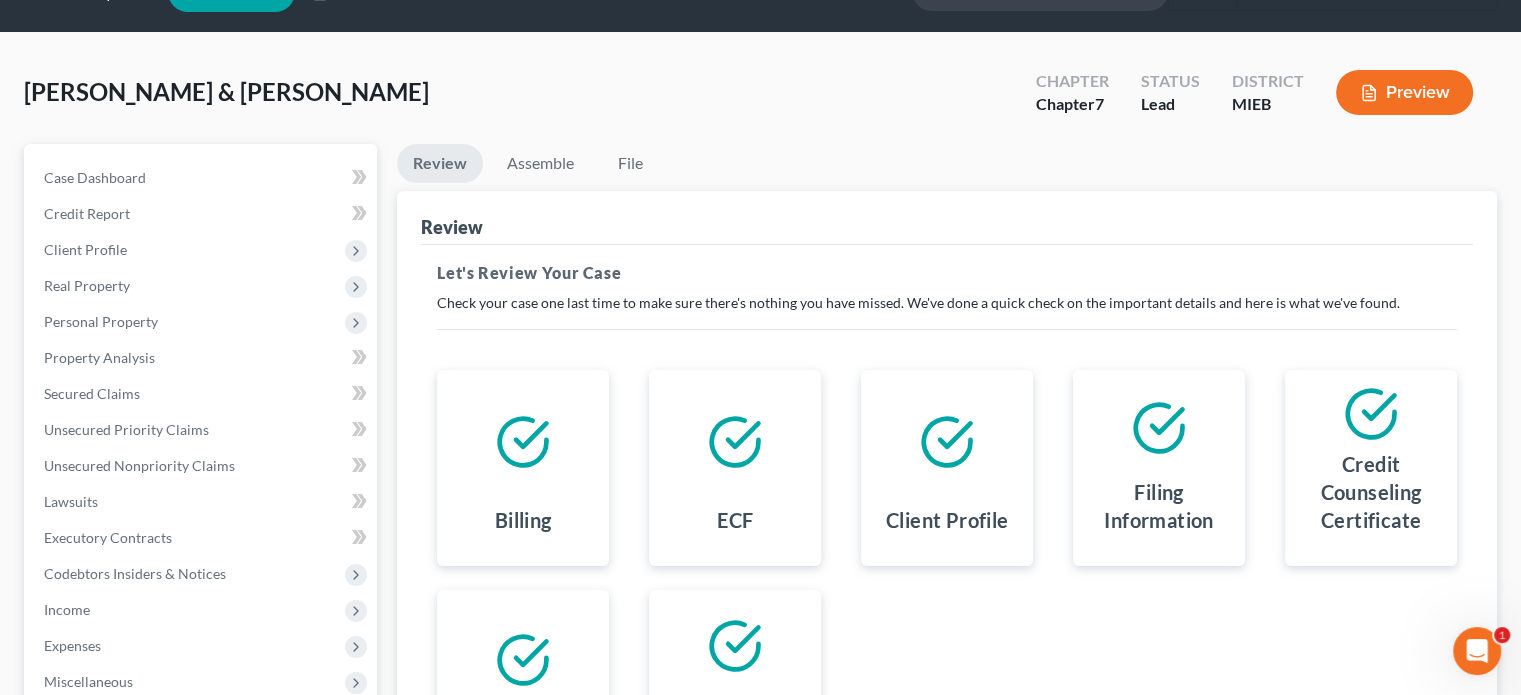 scroll, scrollTop: 0, scrollLeft: 0, axis: both 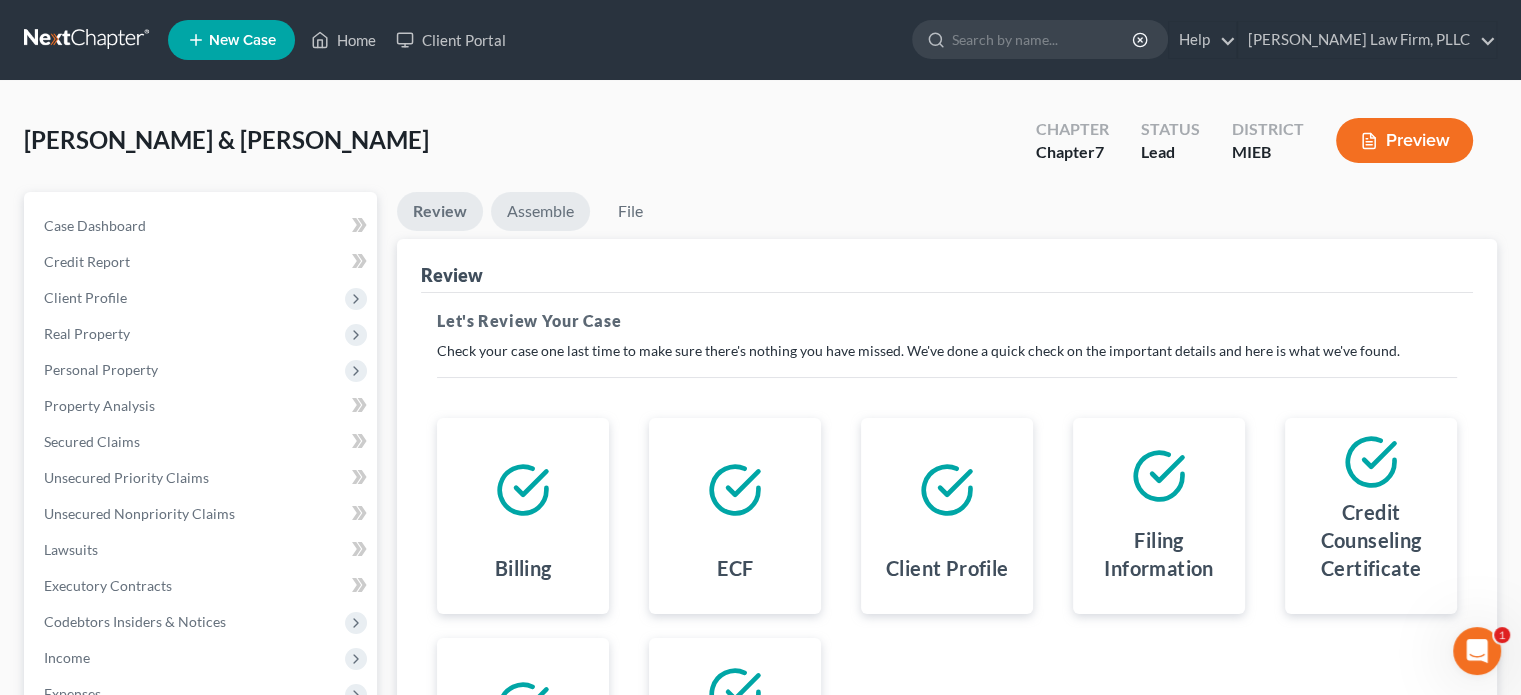click on "Assemble" at bounding box center (540, 211) 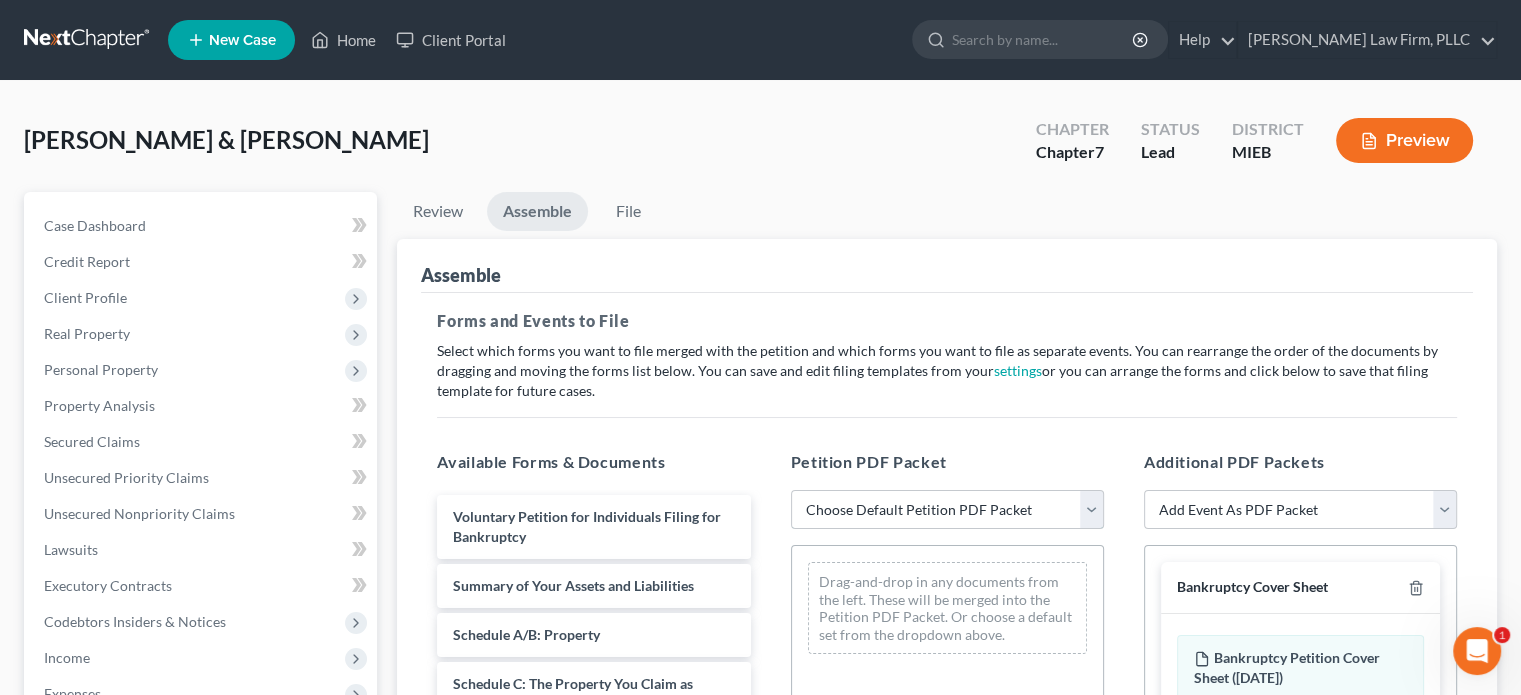 click on "Choose Default Petition PDF Packet Emergency Filing (Voluntary Petition and Creditor List Only) Chapter 7 Template Eastern District FIling" at bounding box center [947, 510] 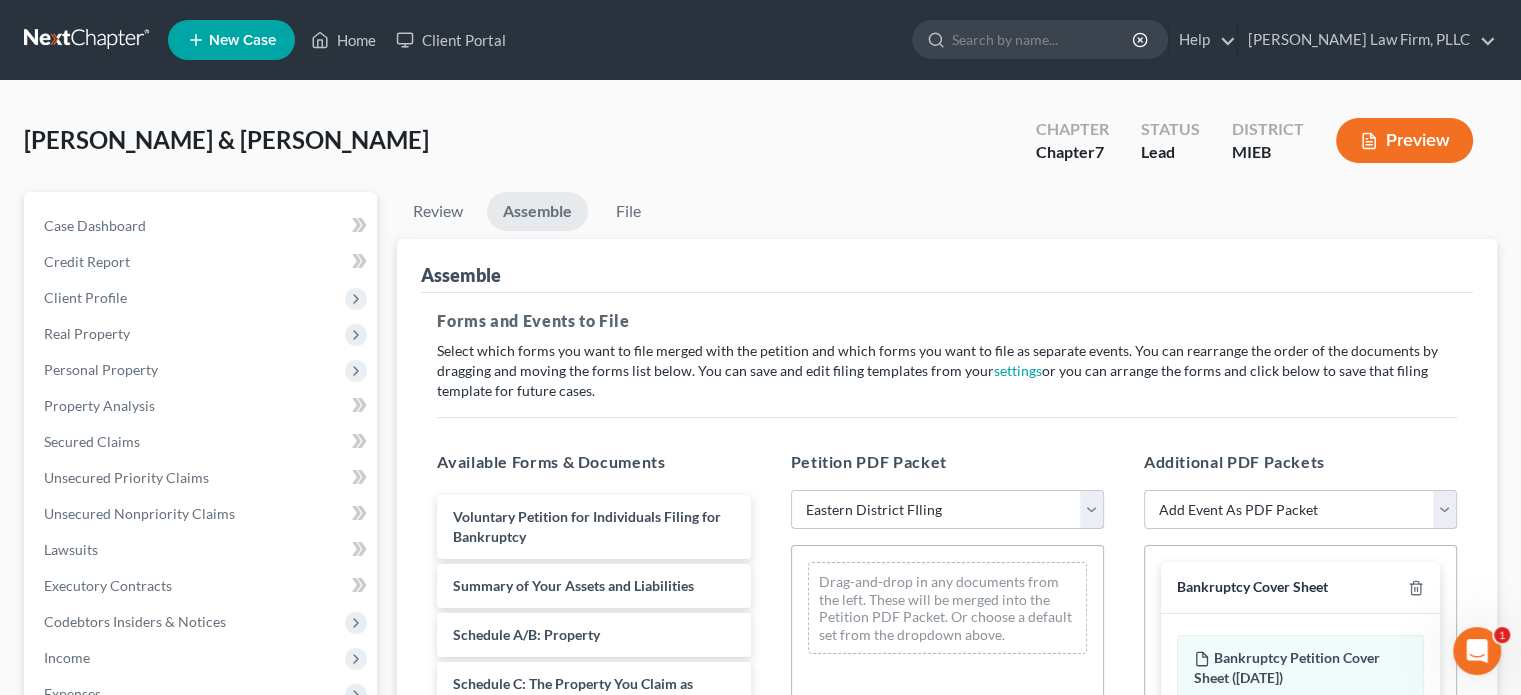 click on "Choose Default Petition PDF Packet Emergency Filing (Voluntary Petition and Creditor List Only) Chapter 7 Template Eastern District FIling" at bounding box center [947, 510] 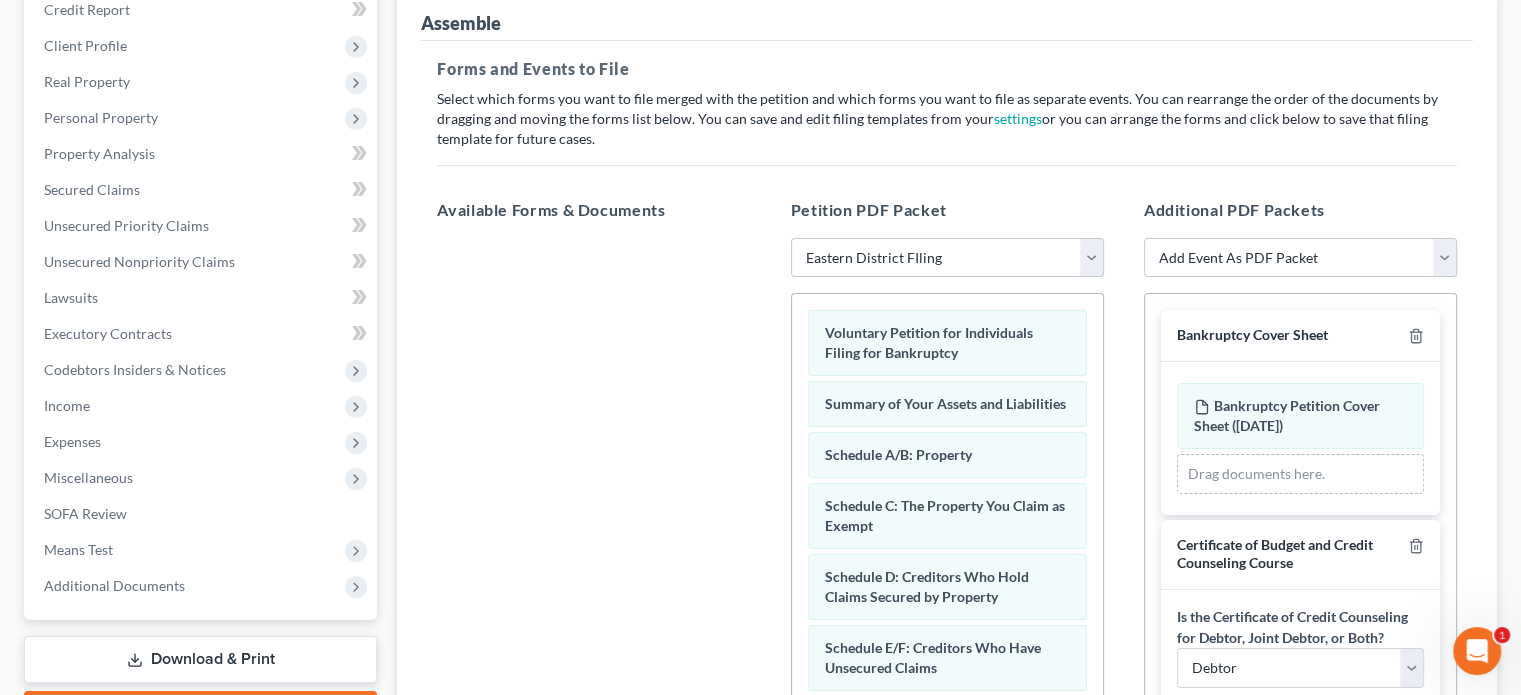 scroll, scrollTop: 300, scrollLeft: 0, axis: vertical 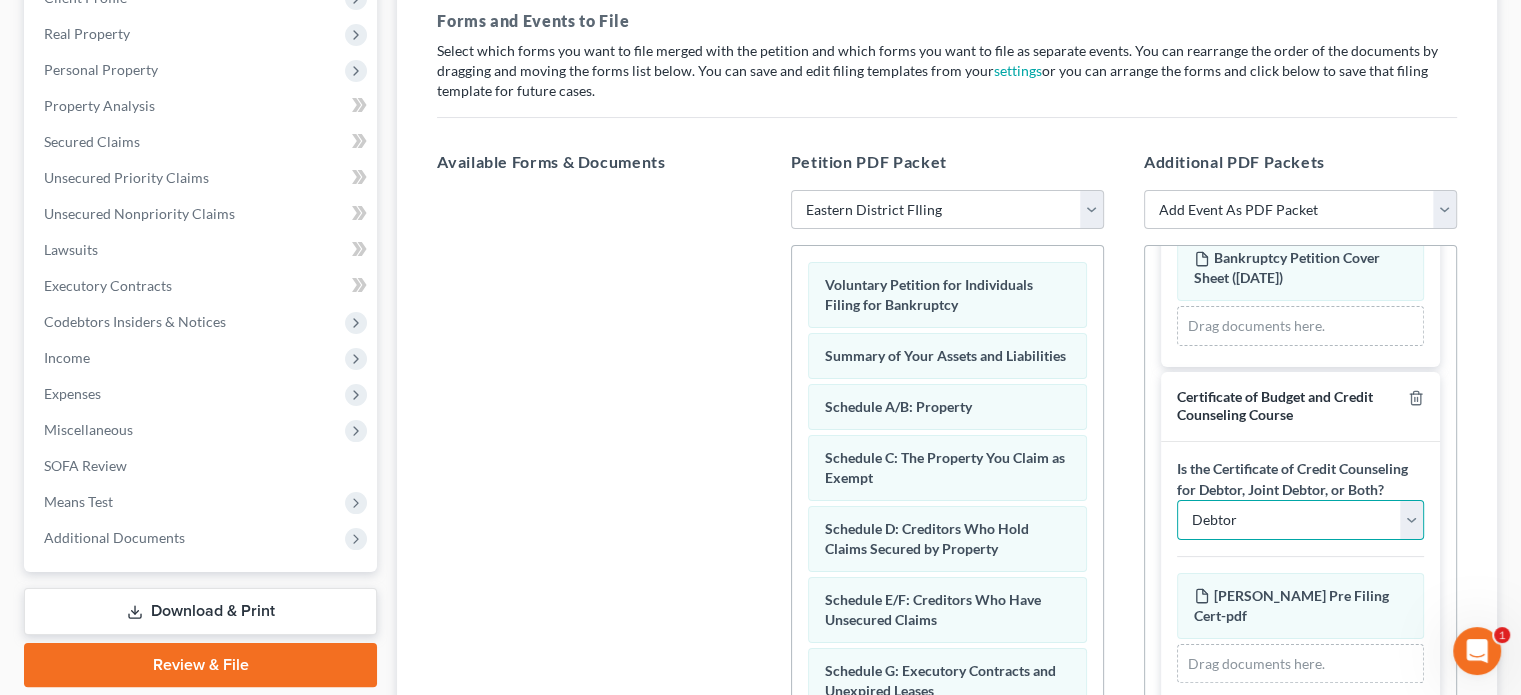 click on "Debtor Joint Debtor Both Debtors" at bounding box center [1300, 520] 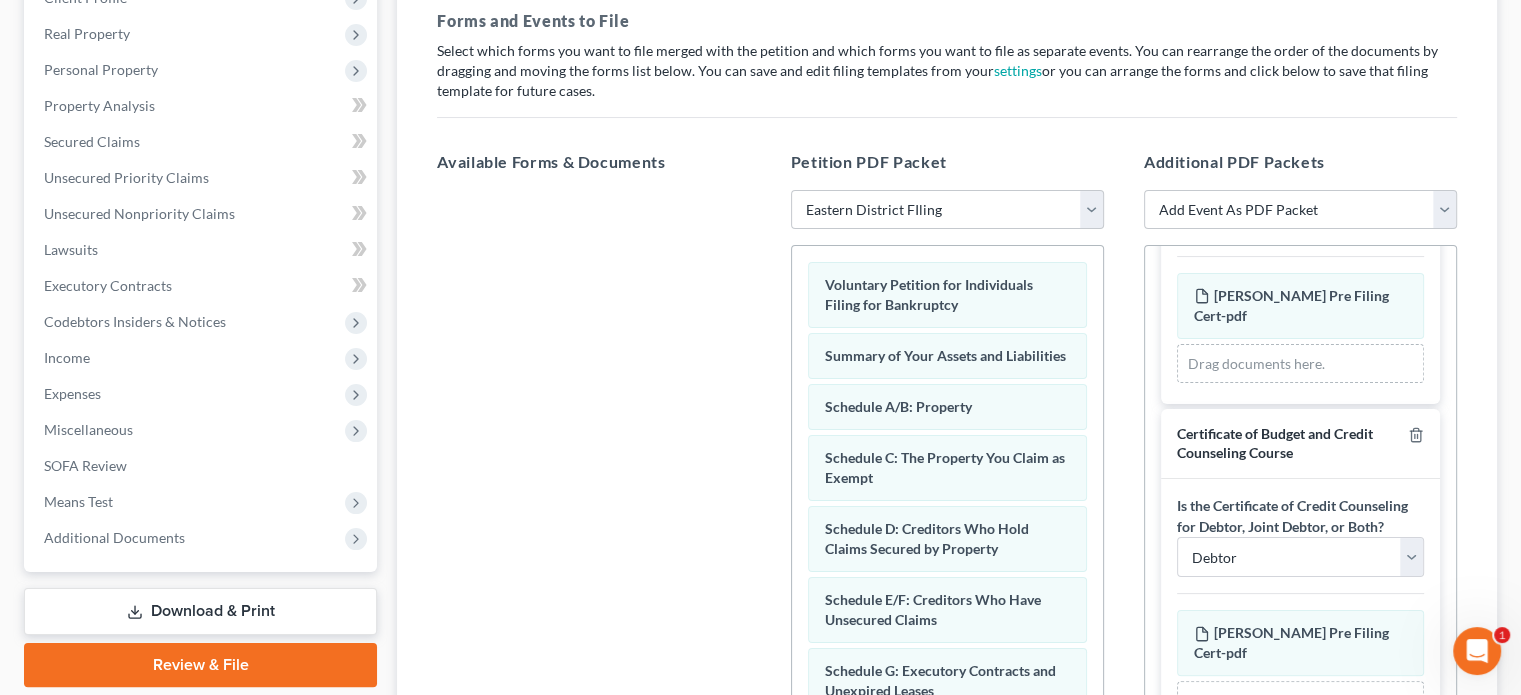 scroll, scrollTop: 500, scrollLeft: 0, axis: vertical 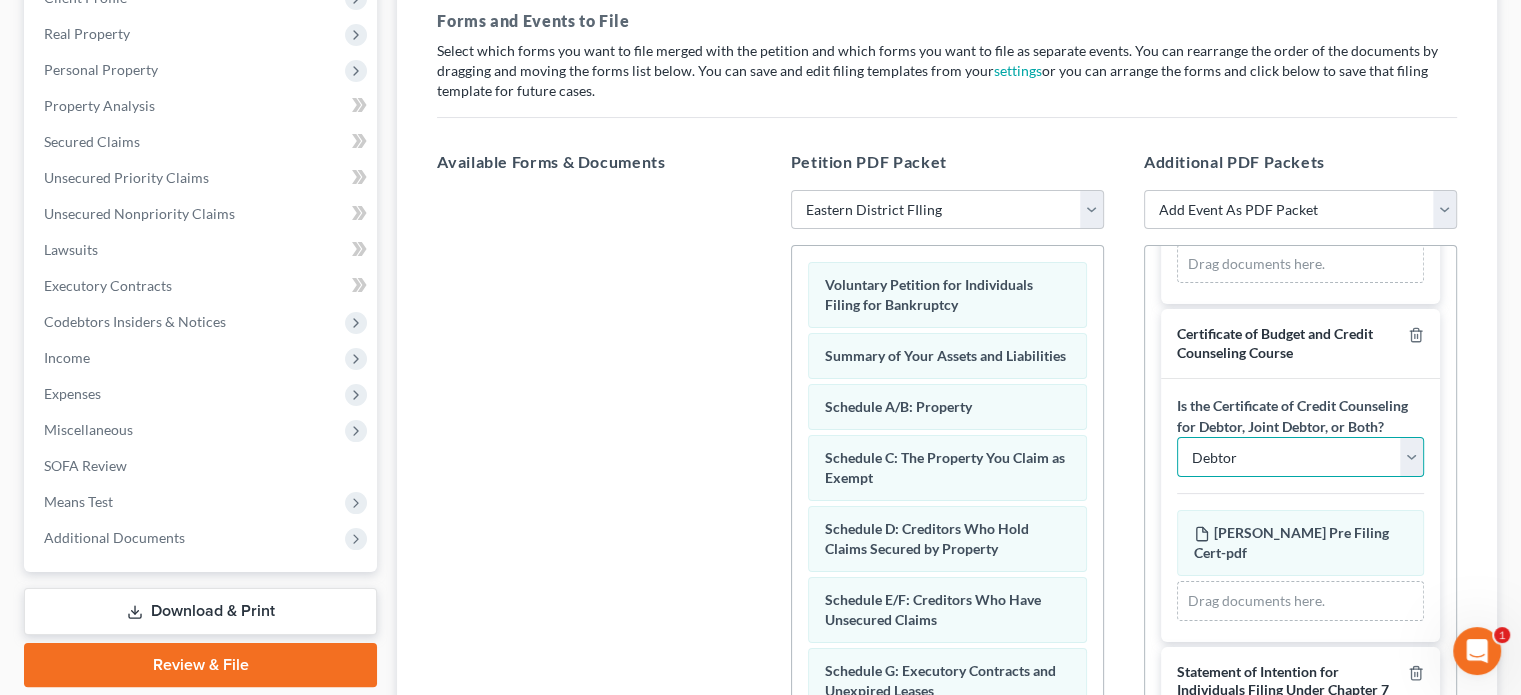 click on "Debtor Joint Debtor Both Debtors" at bounding box center (1300, 457) 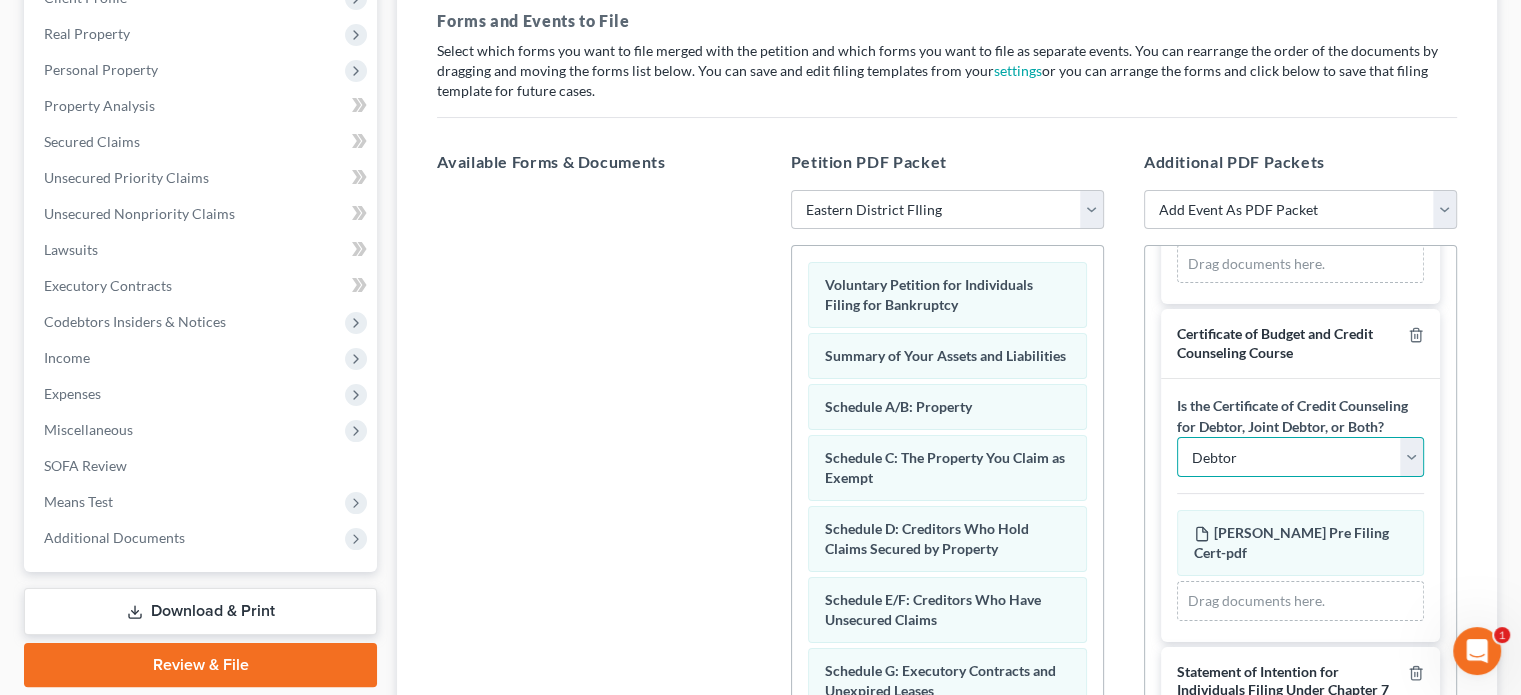 select on "1" 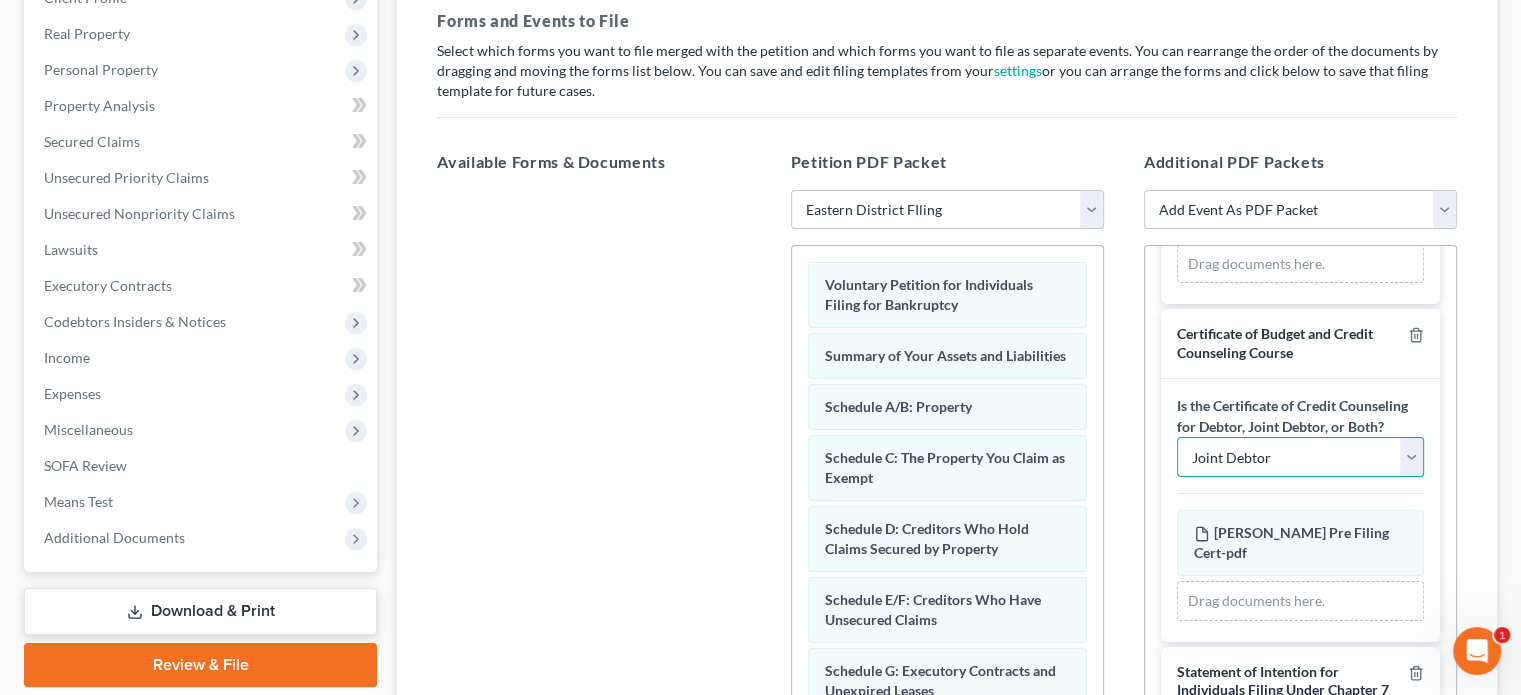 click on "Debtor Joint Debtor Both Debtors" at bounding box center (1300, 457) 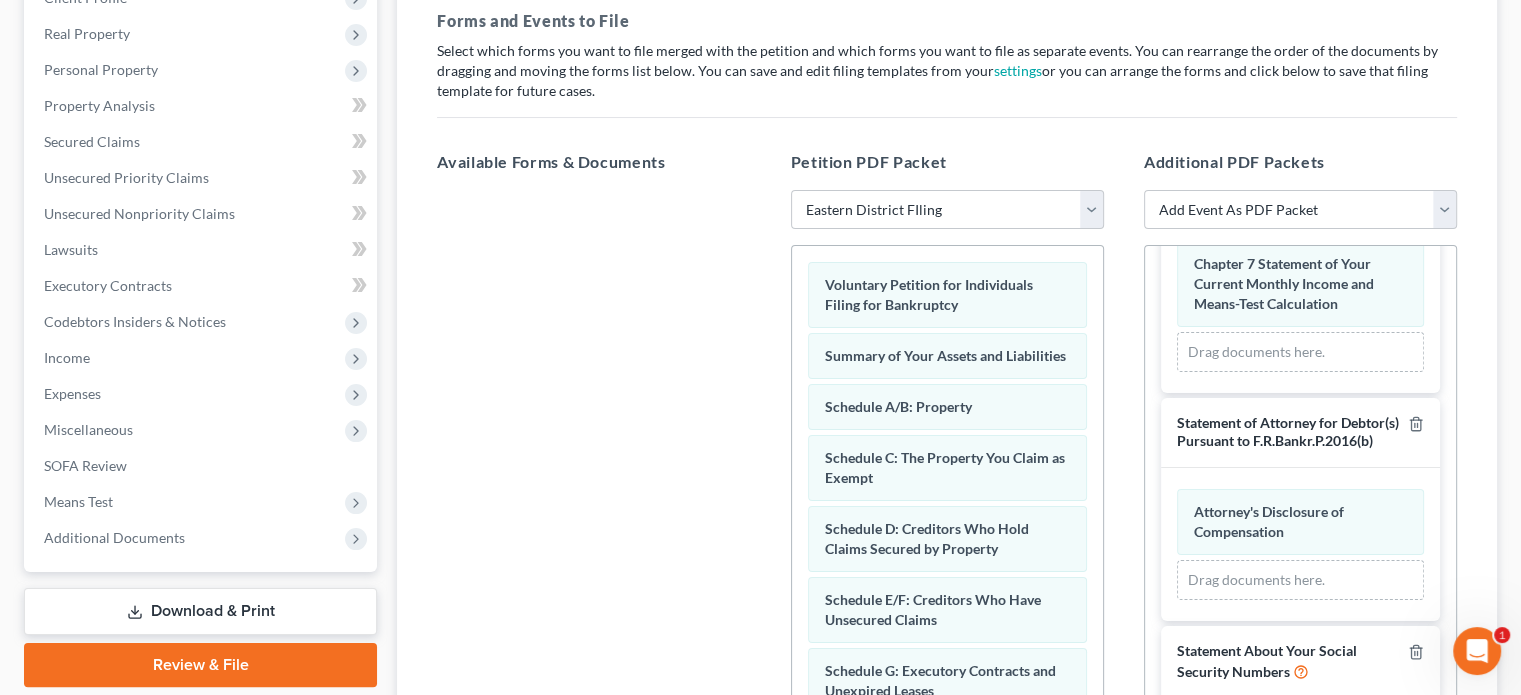 scroll, scrollTop: 1313, scrollLeft: 0, axis: vertical 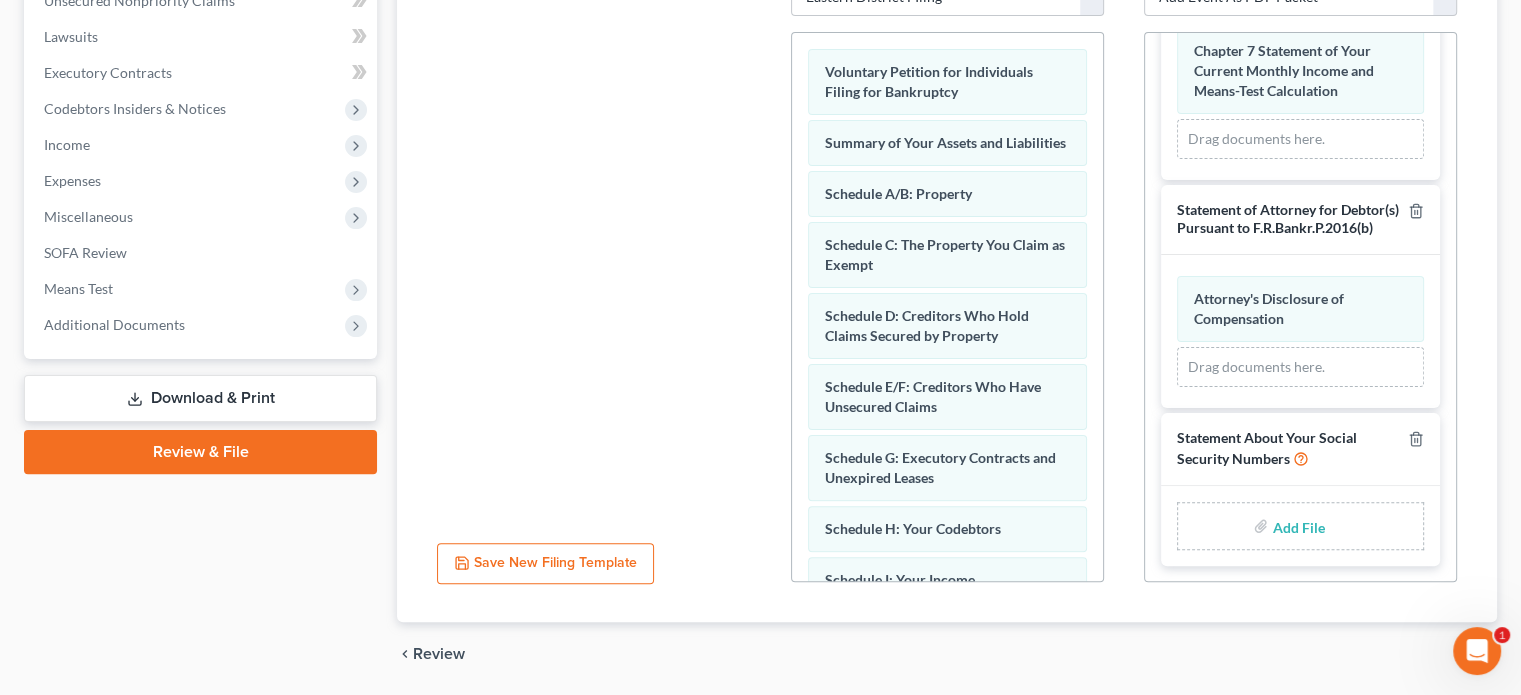 click at bounding box center [1296, 526] 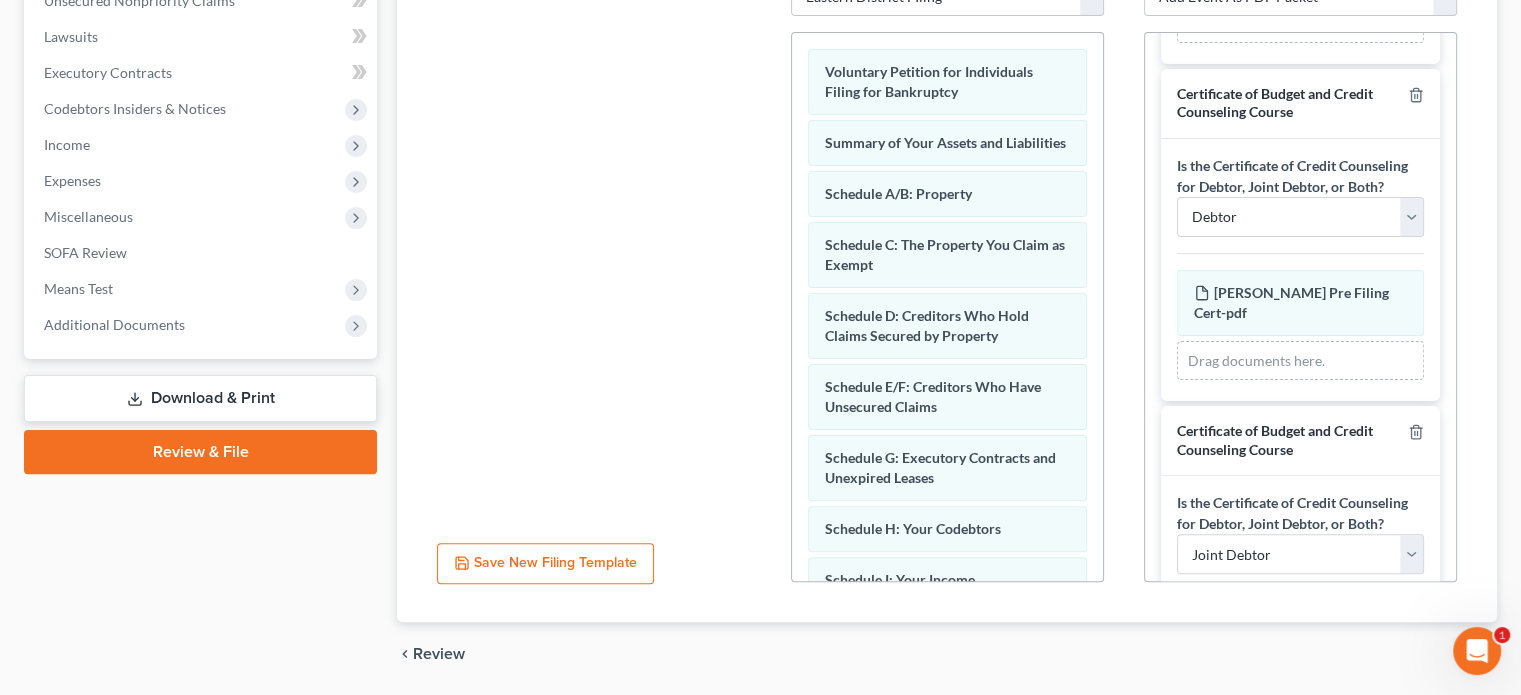 scroll, scrollTop: 185, scrollLeft: 0, axis: vertical 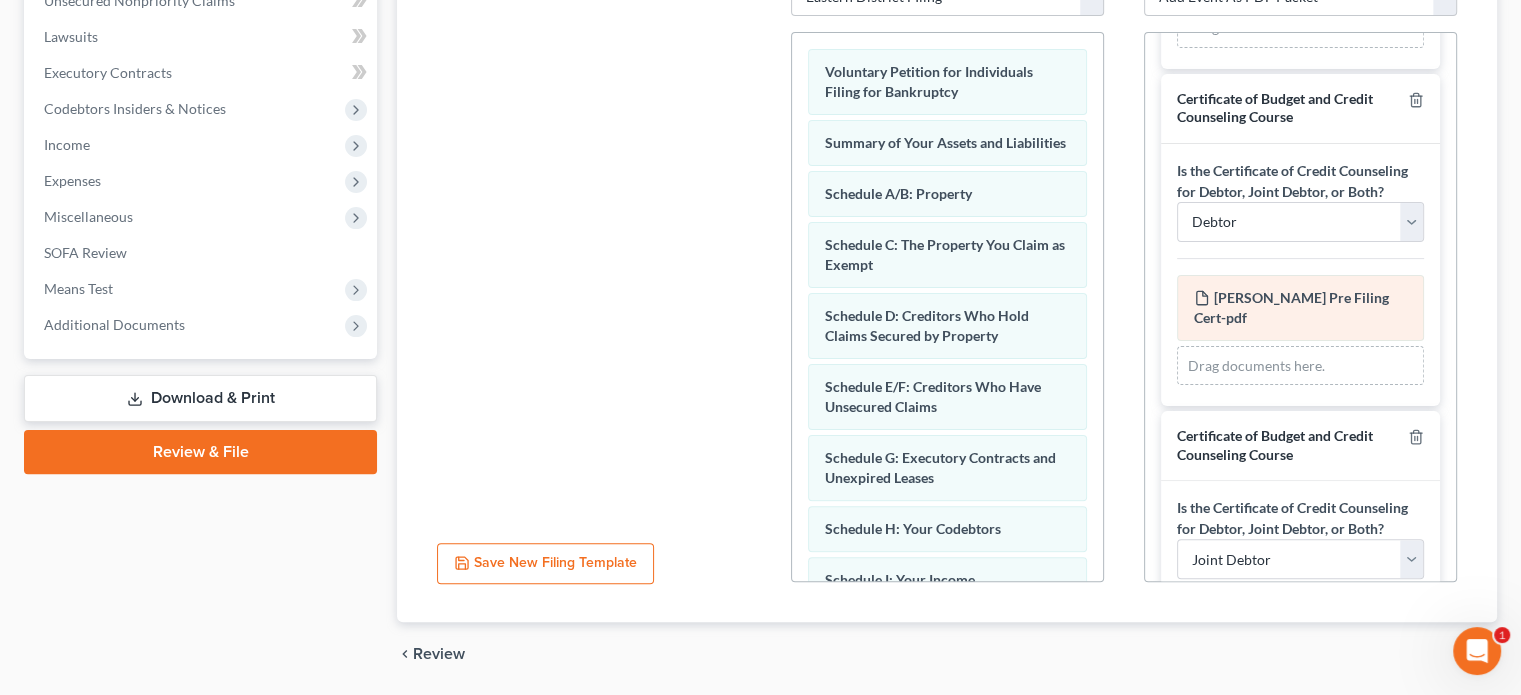 click on "[PERSON_NAME] Pre Filing Cert-pdf" at bounding box center [1291, 307] 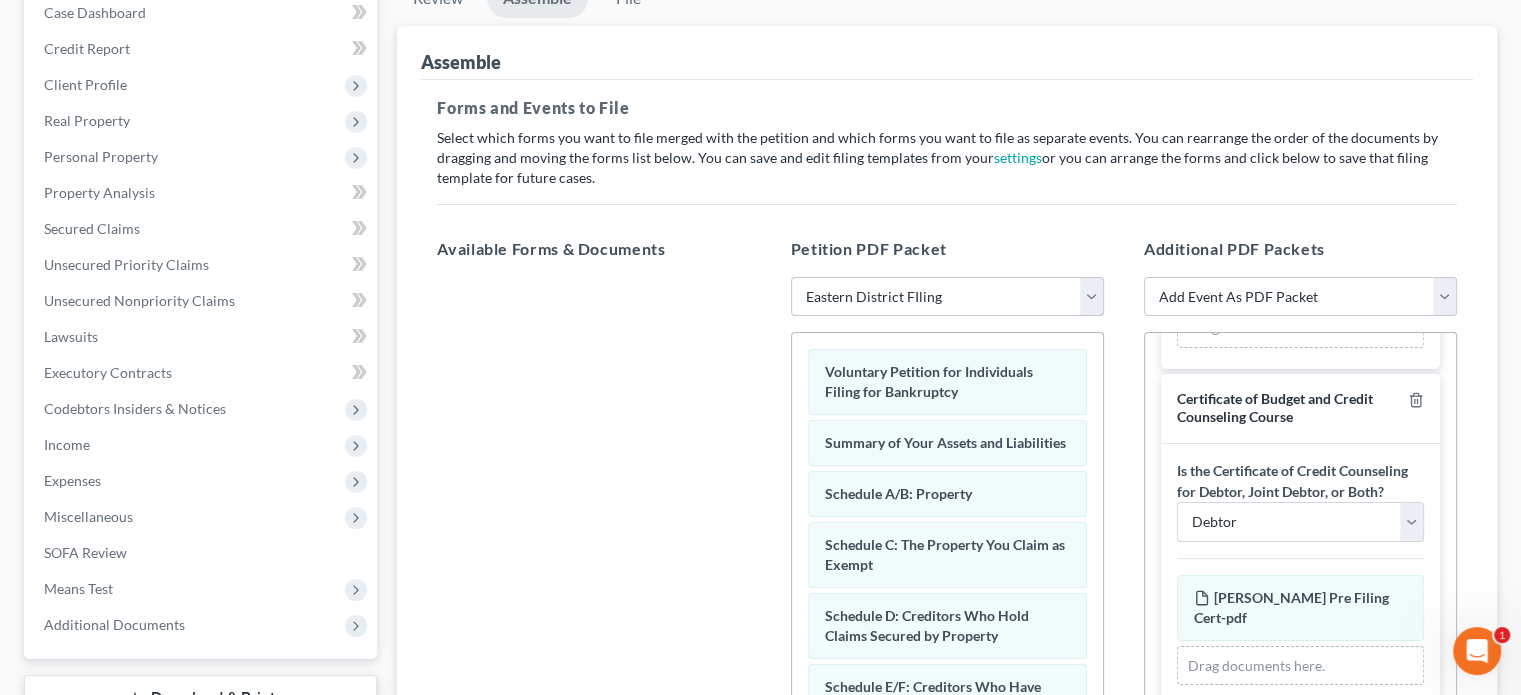 scroll, scrollTop: 13, scrollLeft: 0, axis: vertical 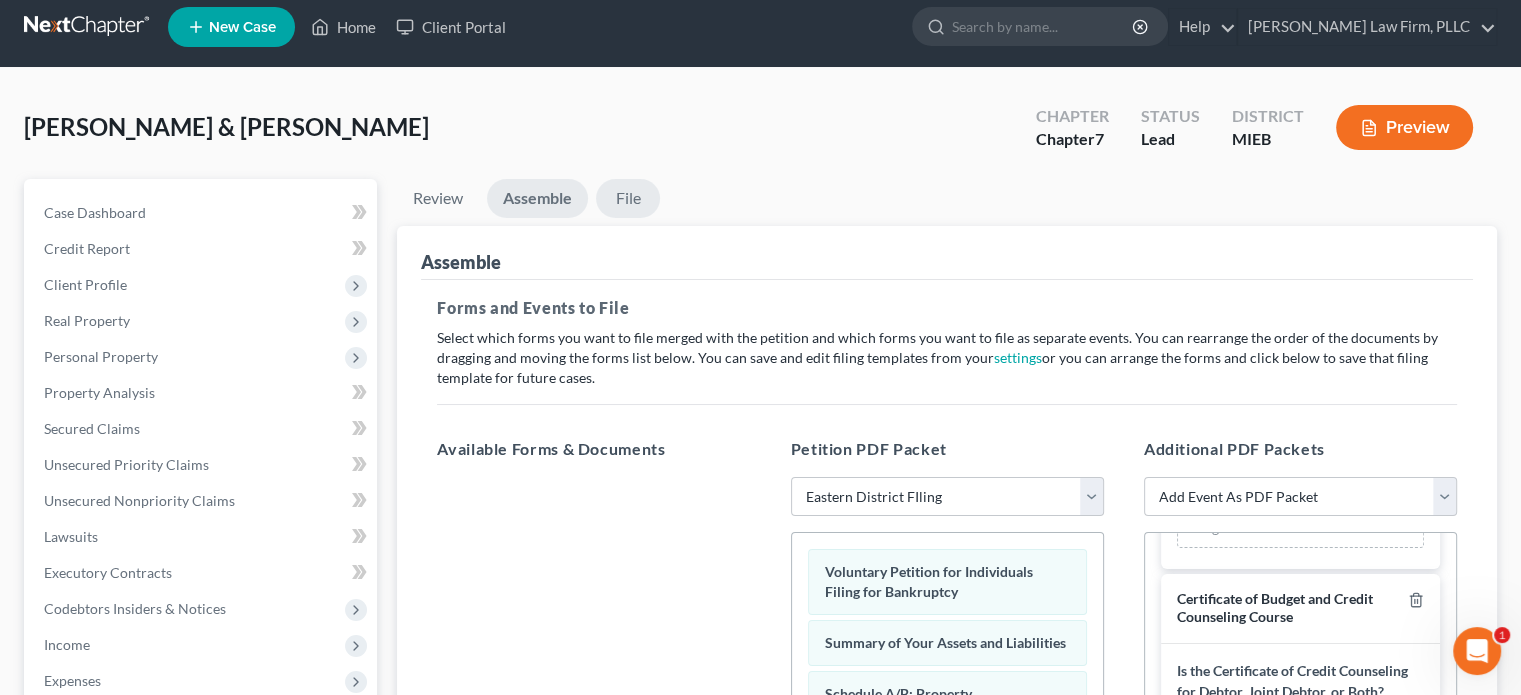 click on "File" at bounding box center (628, 198) 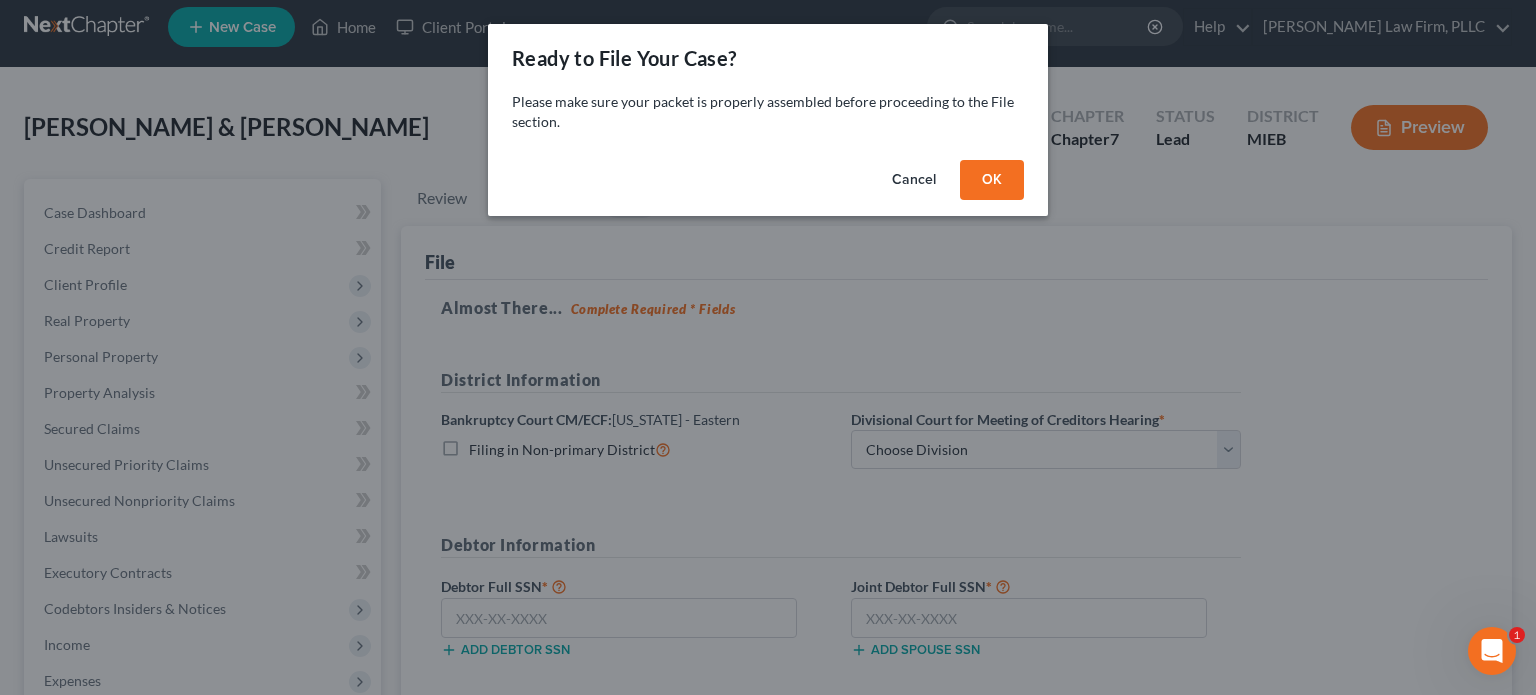 click on "OK" at bounding box center (992, 180) 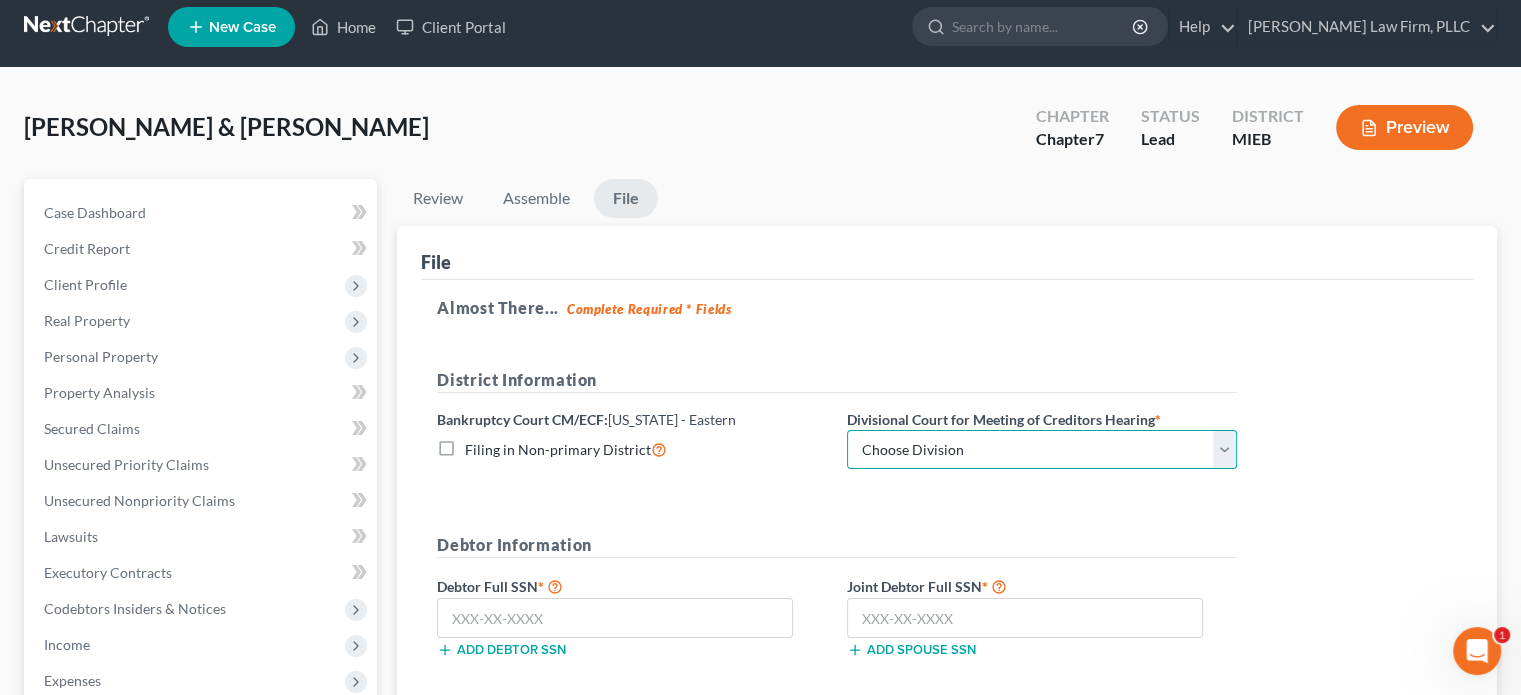 click on "Choose Division [GEOGRAPHIC_DATA] [GEOGRAPHIC_DATA] [GEOGRAPHIC_DATA]" at bounding box center [1042, 450] 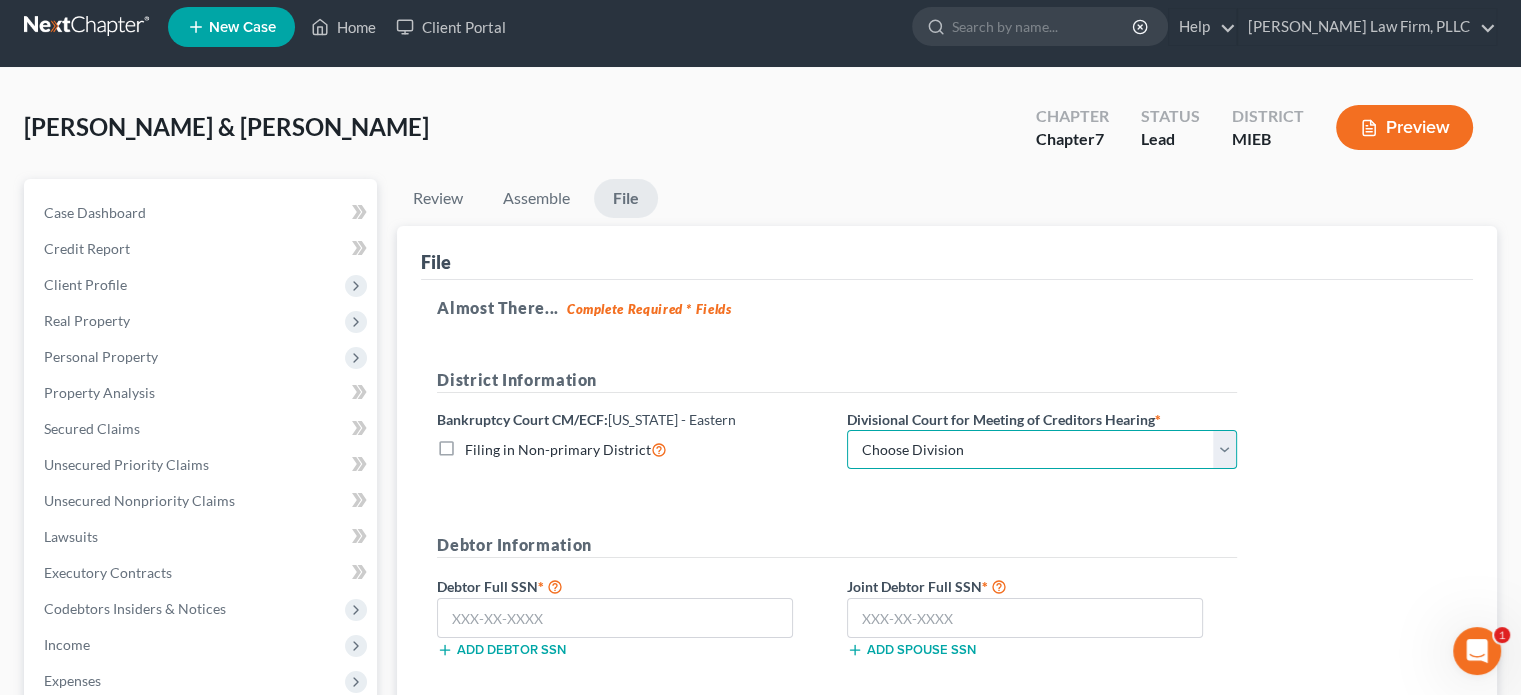 select on "1" 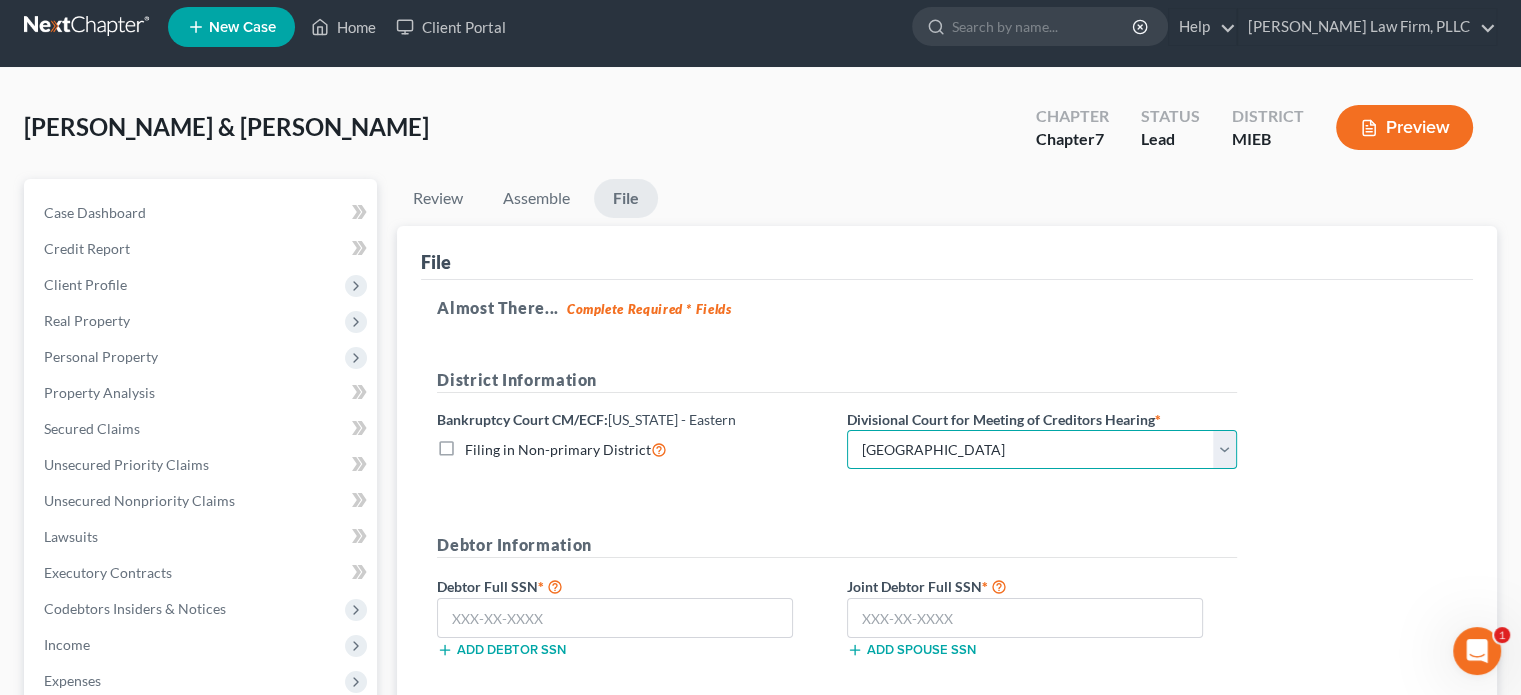 click on "Choose Division [GEOGRAPHIC_DATA] [GEOGRAPHIC_DATA] [GEOGRAPHIC_DATA]" at bounding box center (1042, 450) 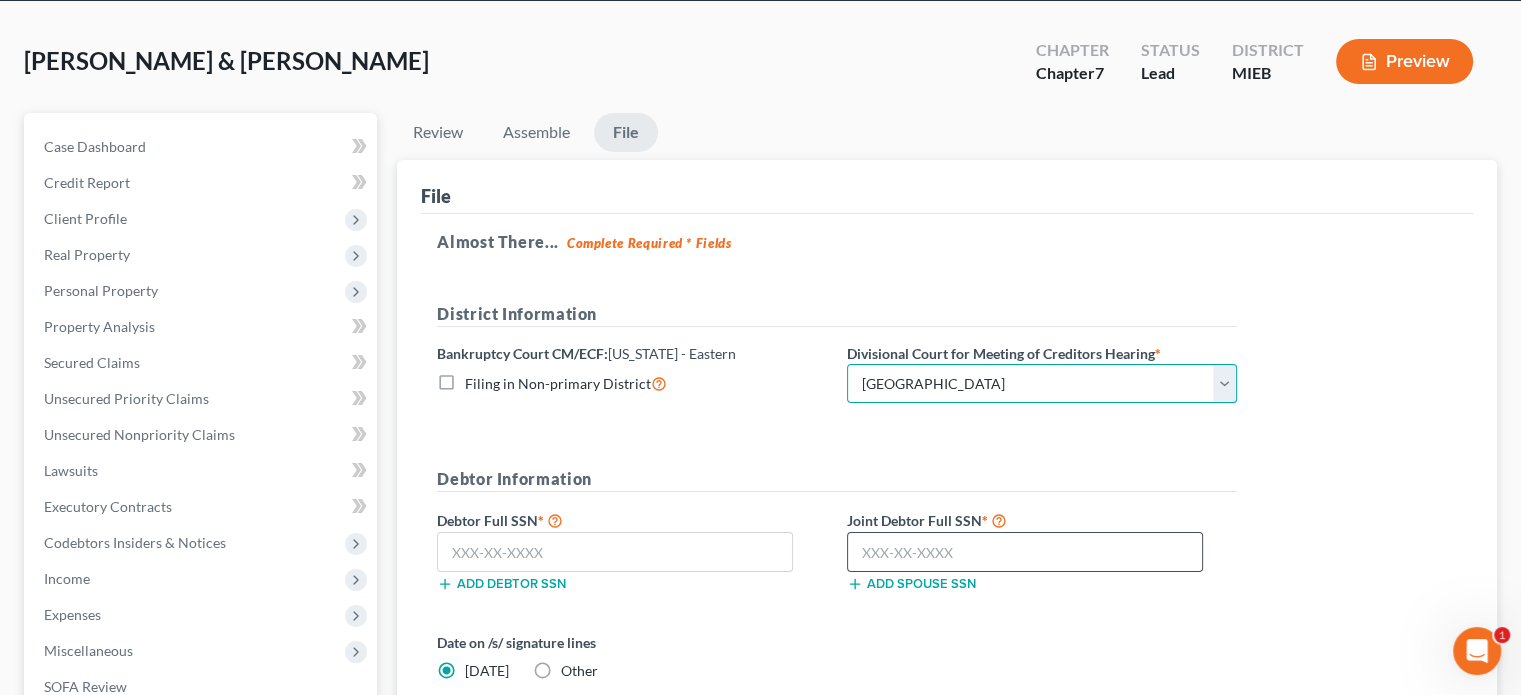 scroll, scrollTop: 113, scrollLeft: 0, axis: vertical 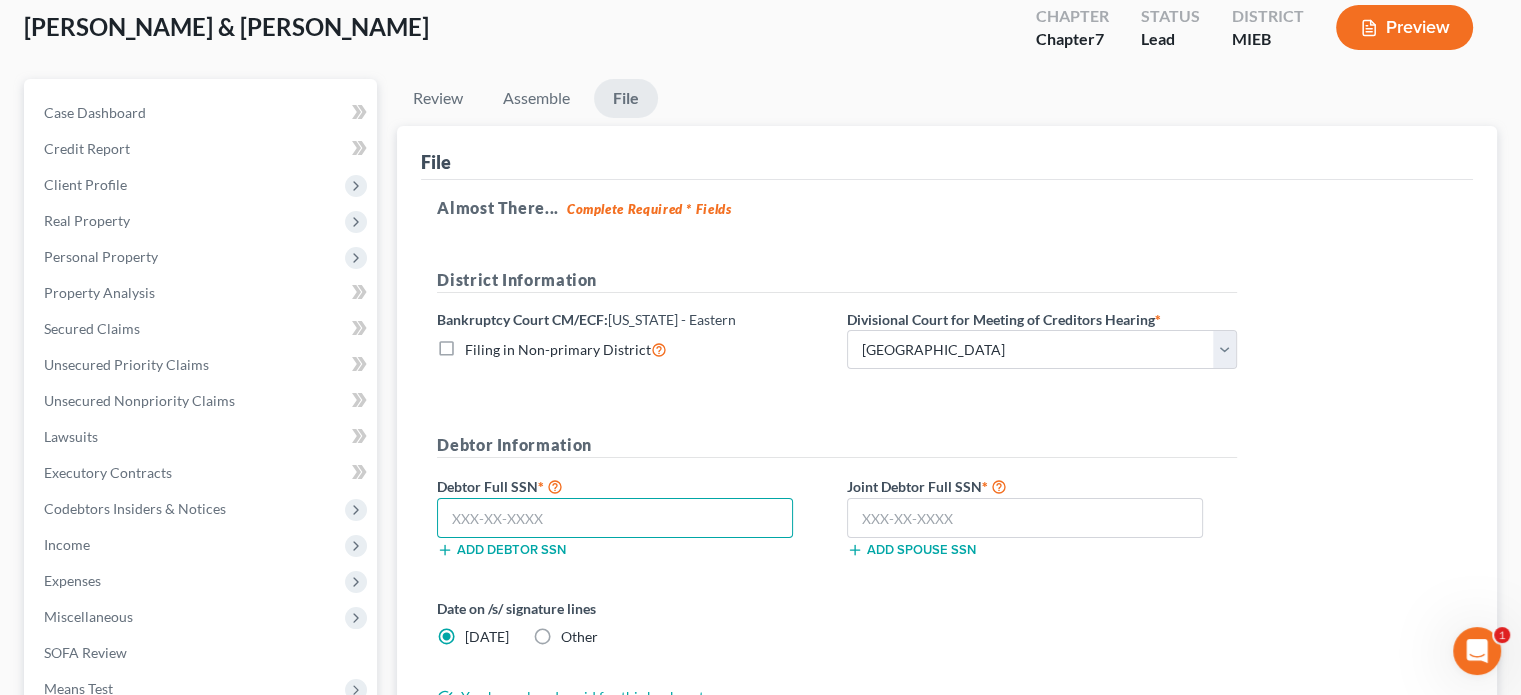 click at bounding box center (615, 518) 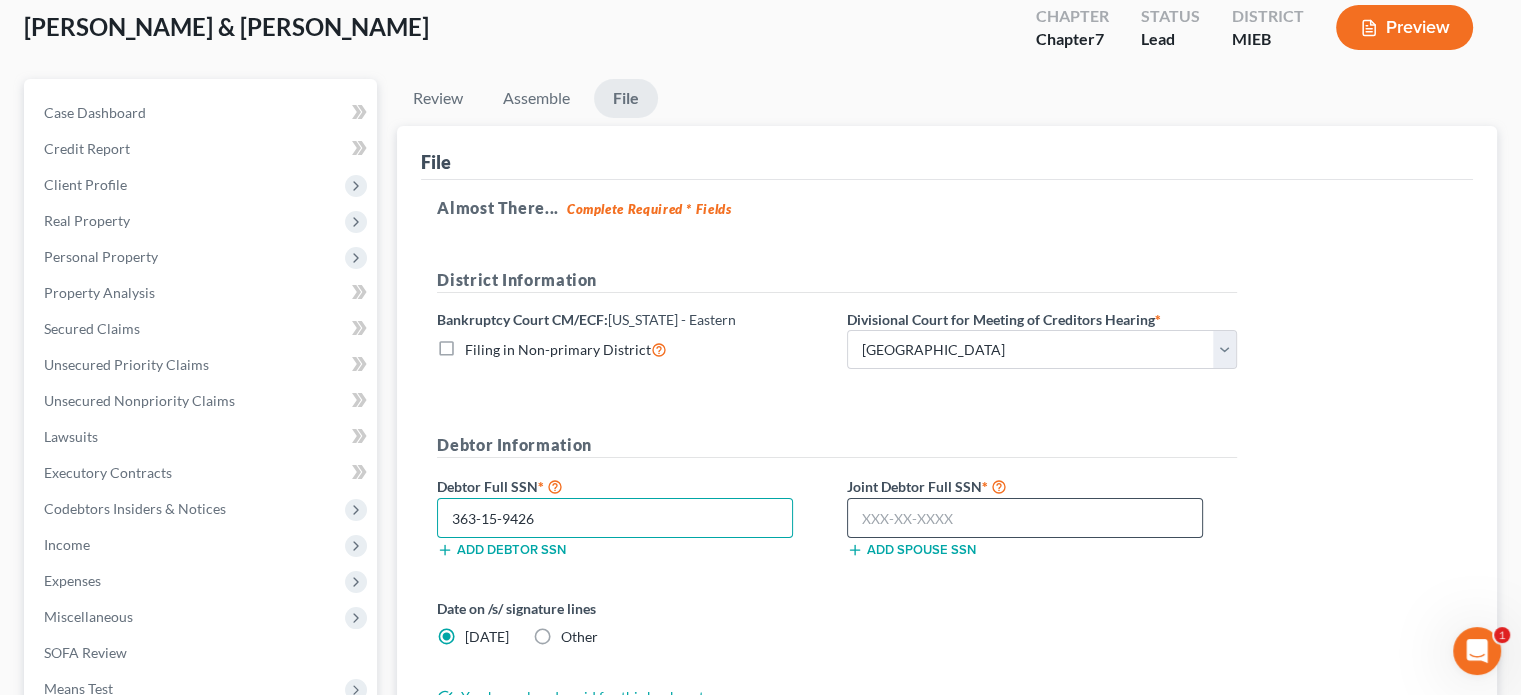 type on "363-15-9426" 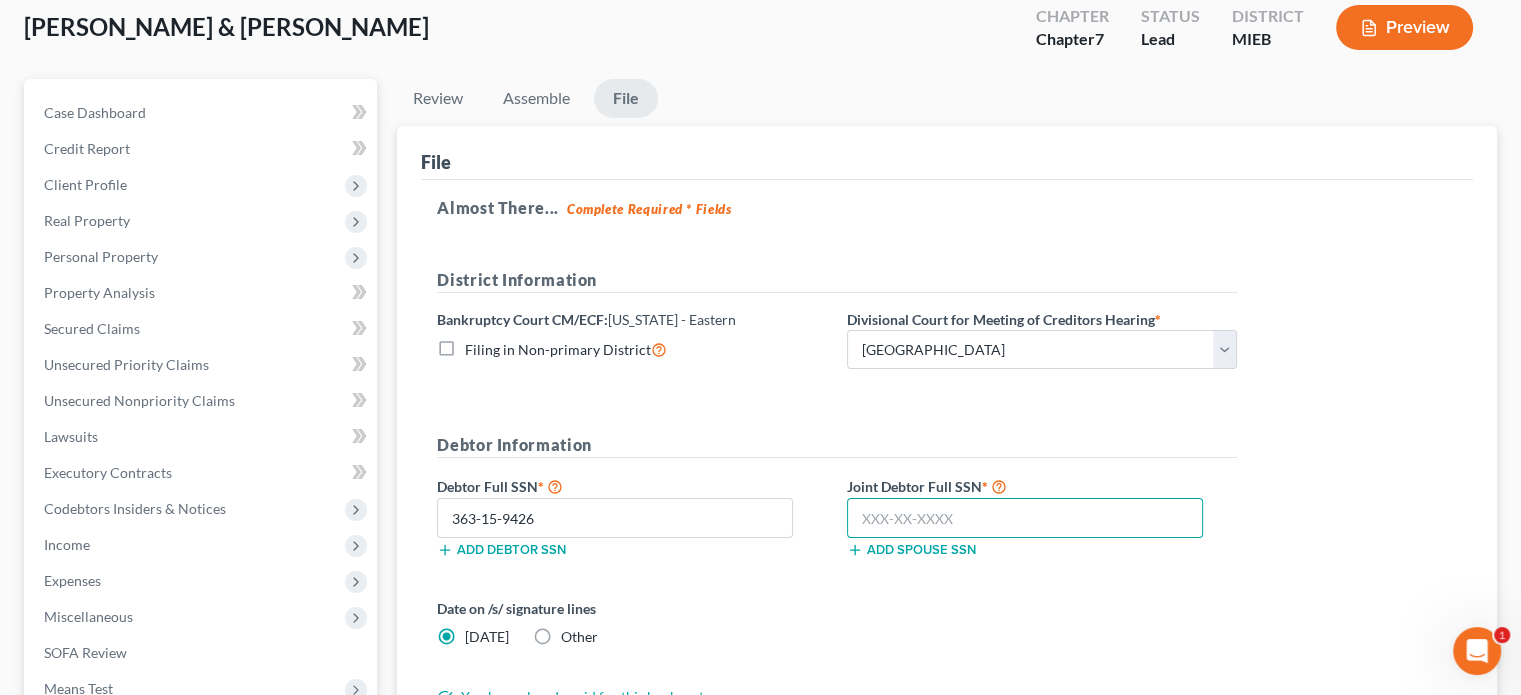 click at bounding box center [1025, 518] 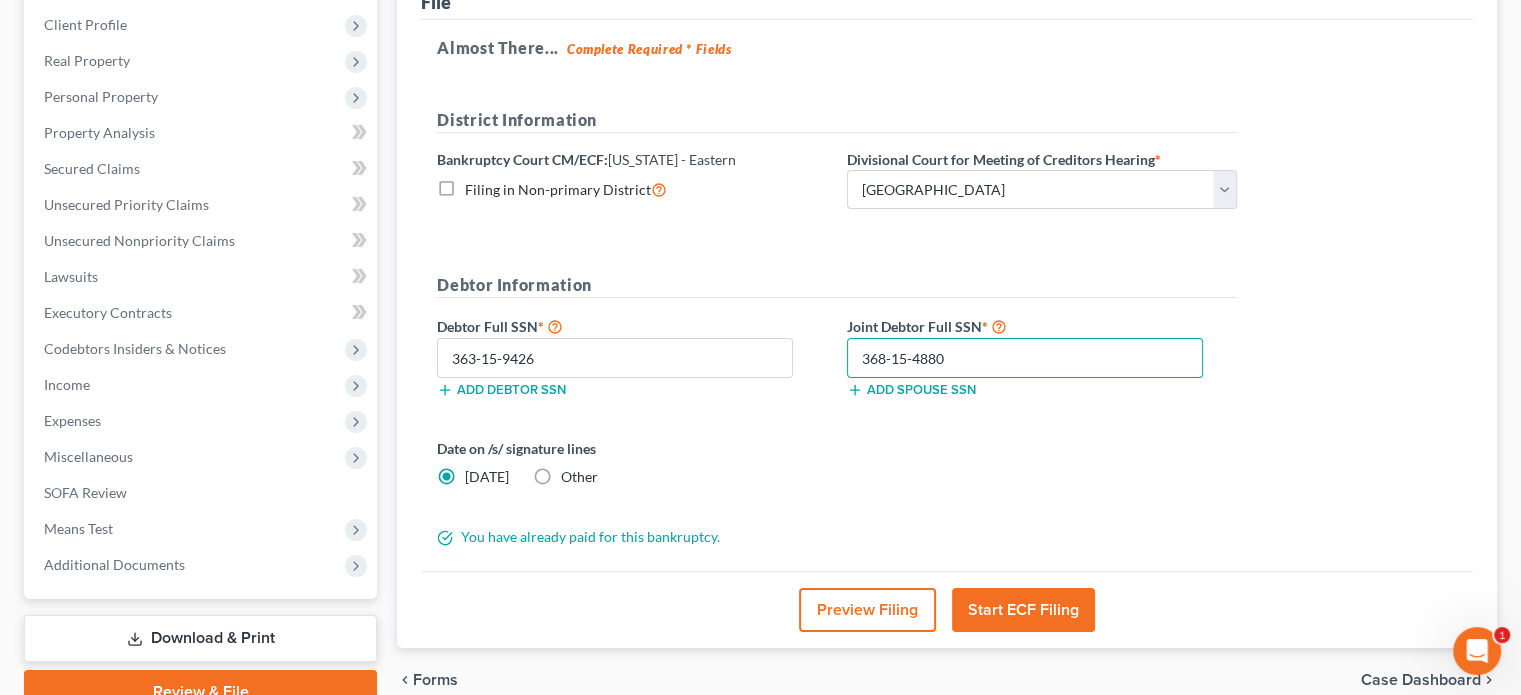 scroll, scrollTop: 313, scrollLeft: 0, axis: vertical 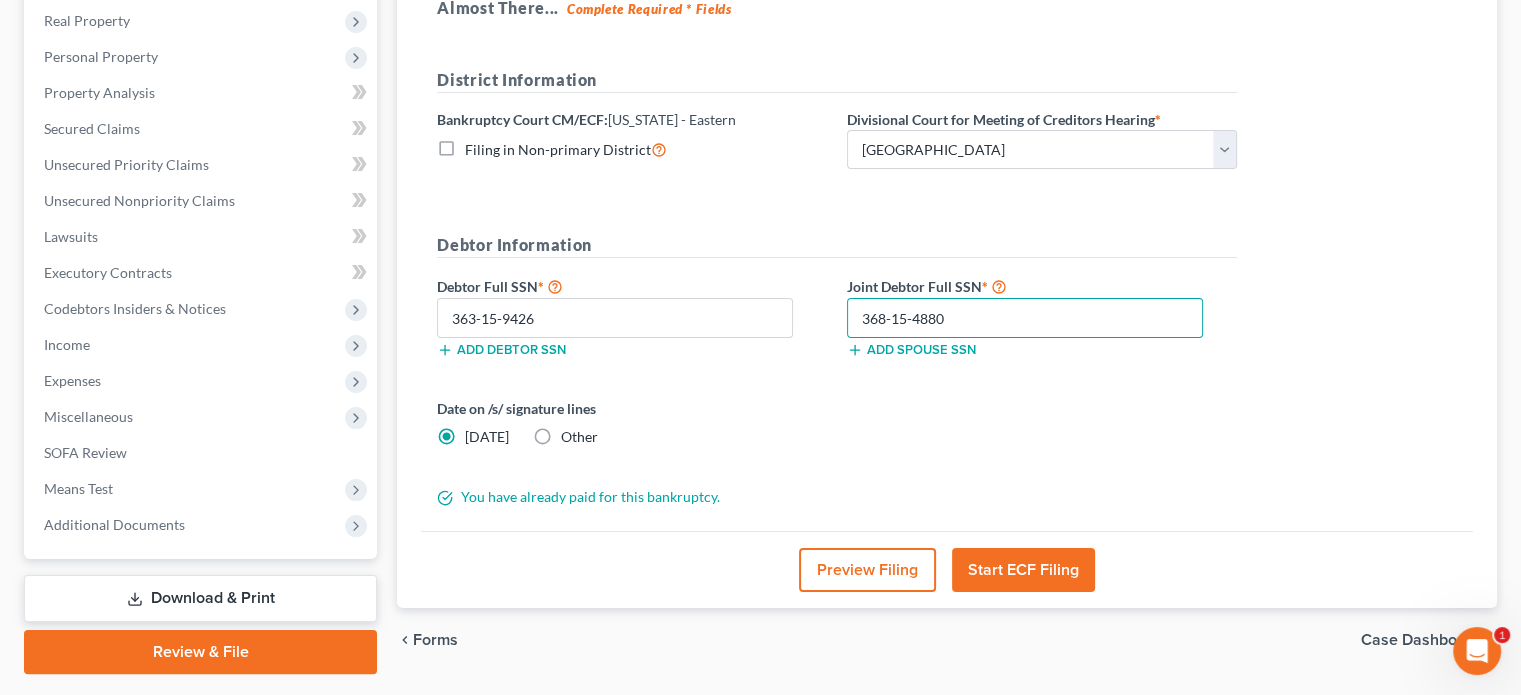 type on "368-15-4880" 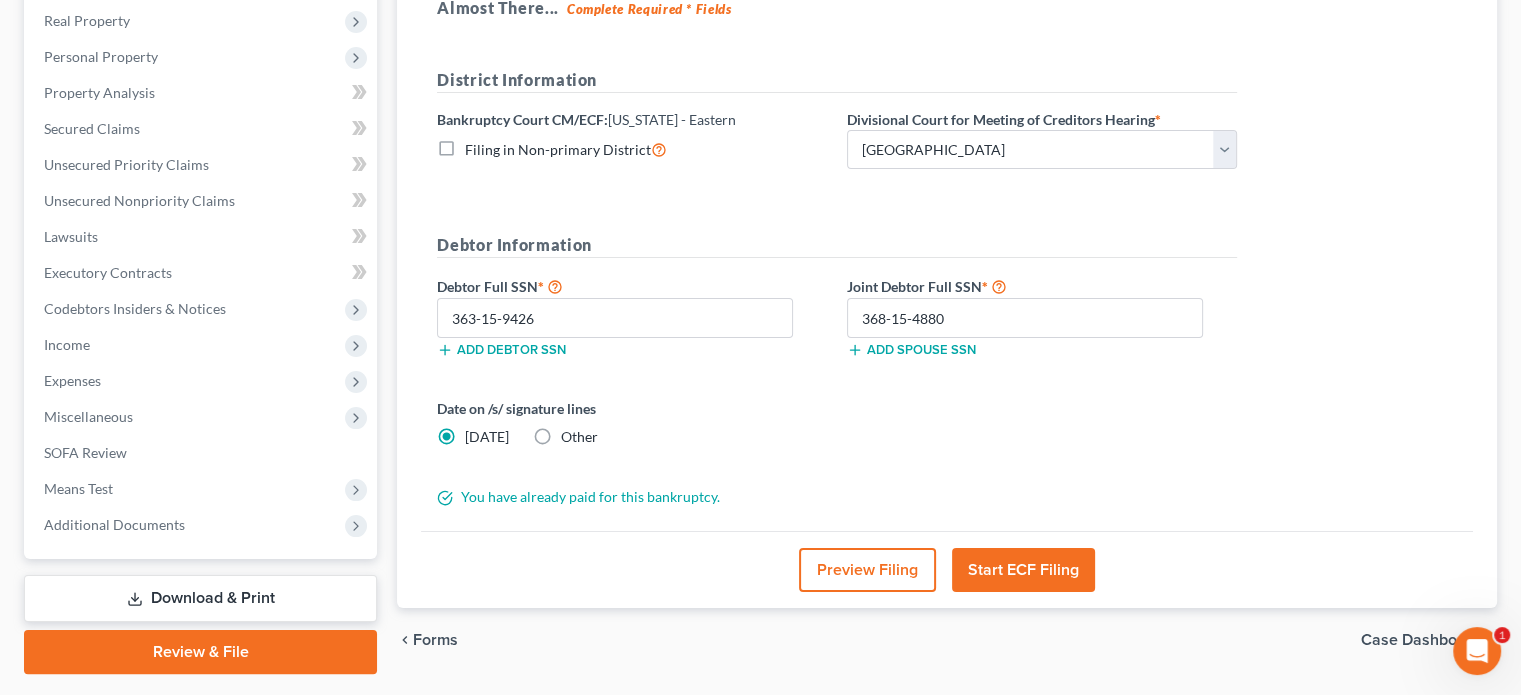 click on "Start ECF Filing" at bounding box center (1023, 570) 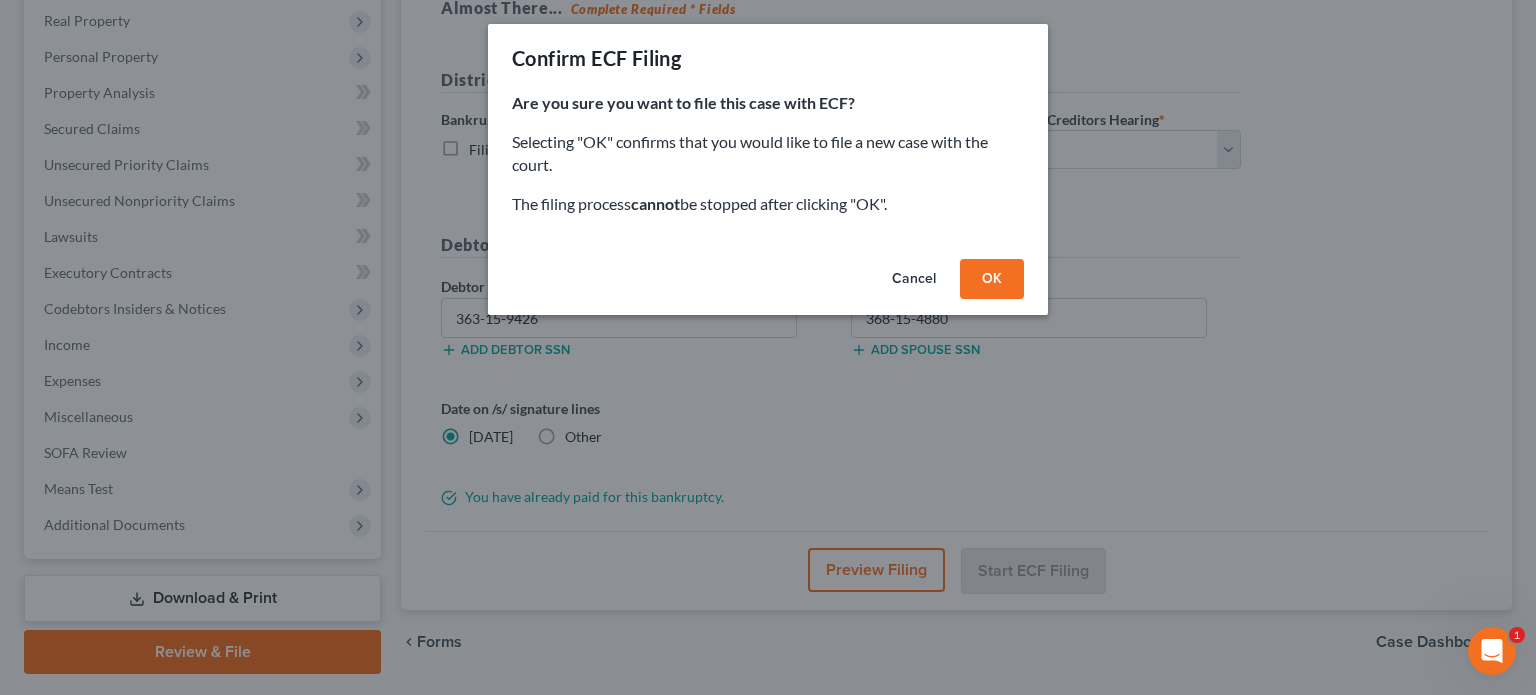 click on "OK" at bounding box center [992, 279] 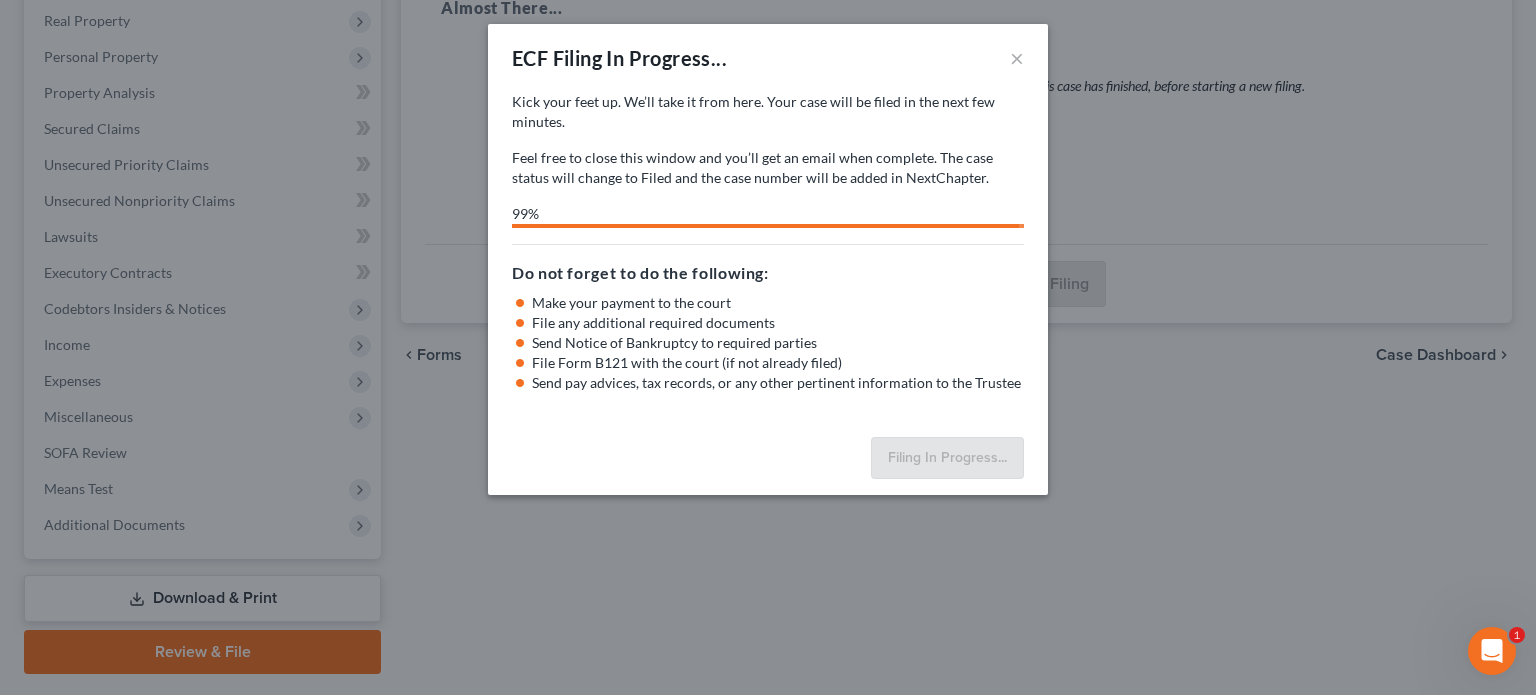 select on "1" 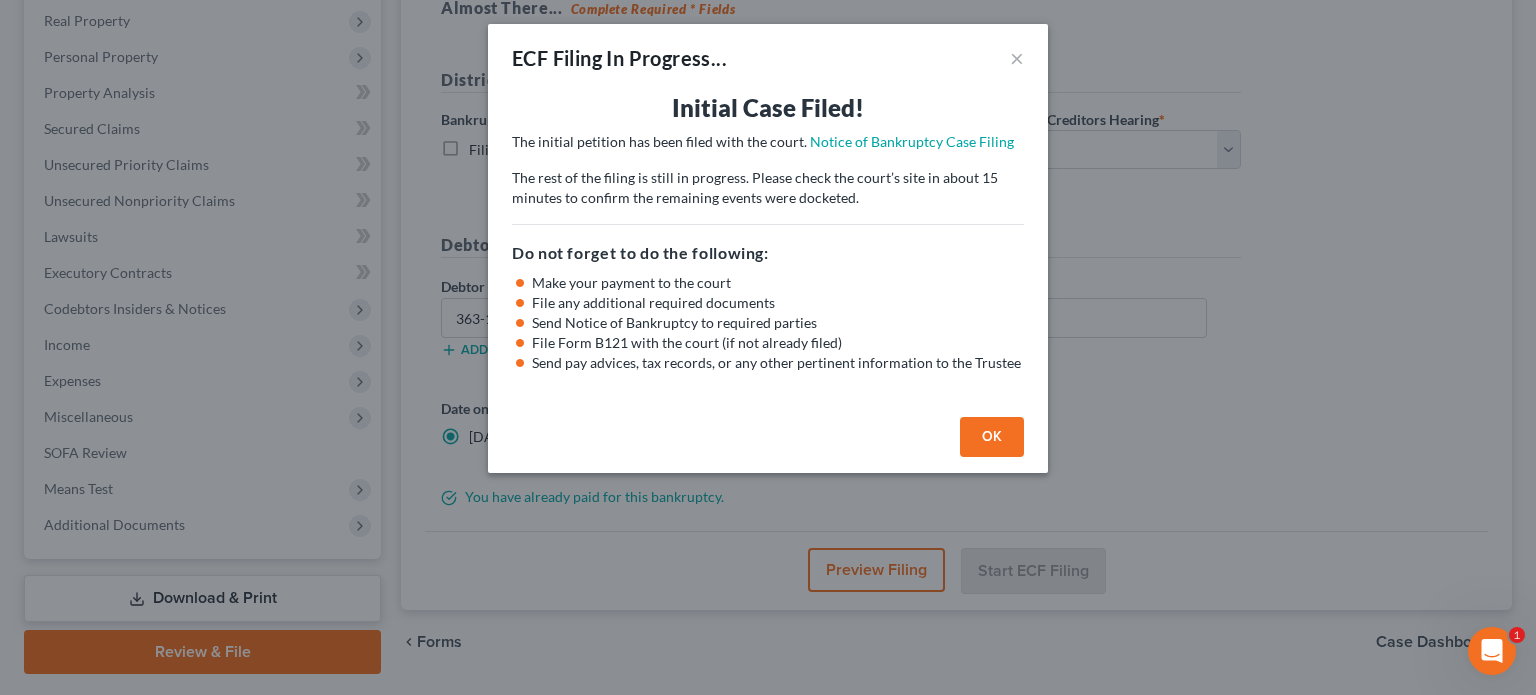 click on "OK" at bounding box center [992, 437] 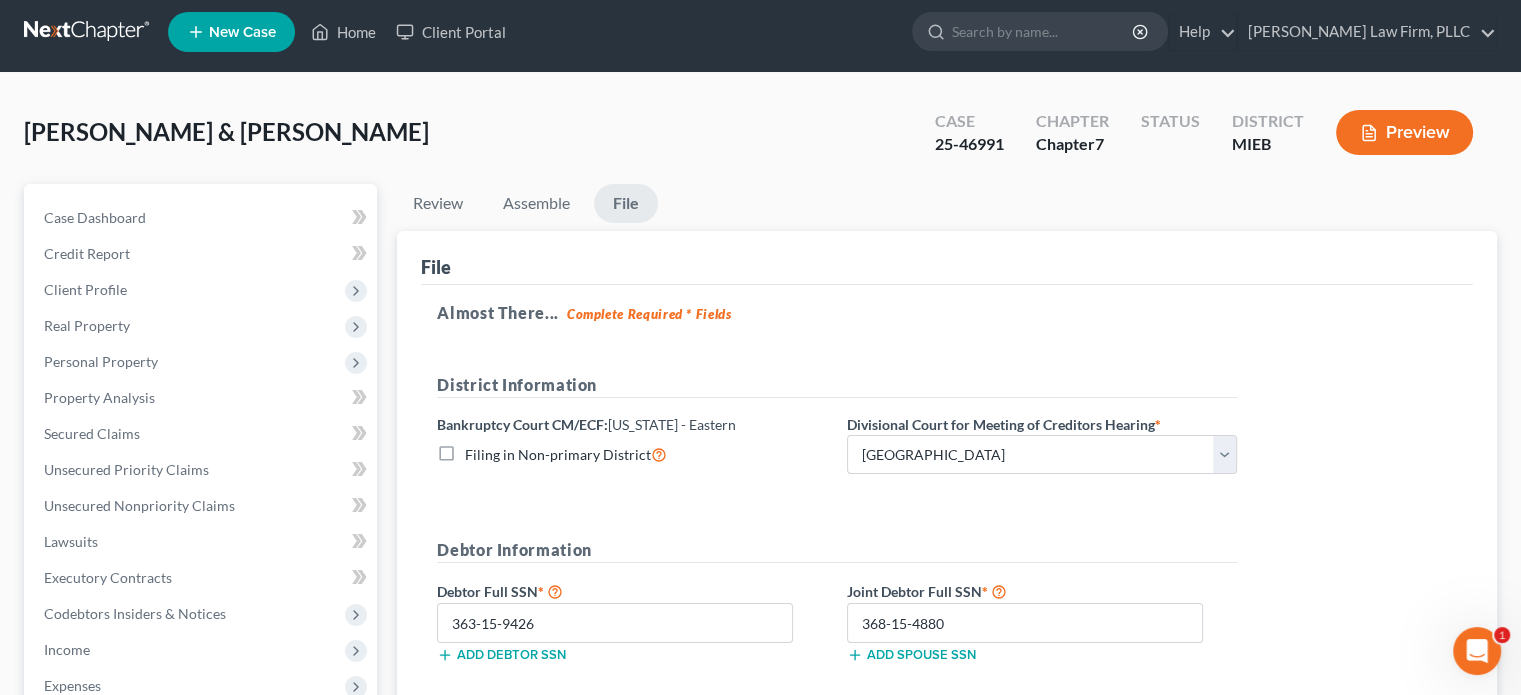 scroll, scrollTop: 0, scrollLeft: 0, axis: both 